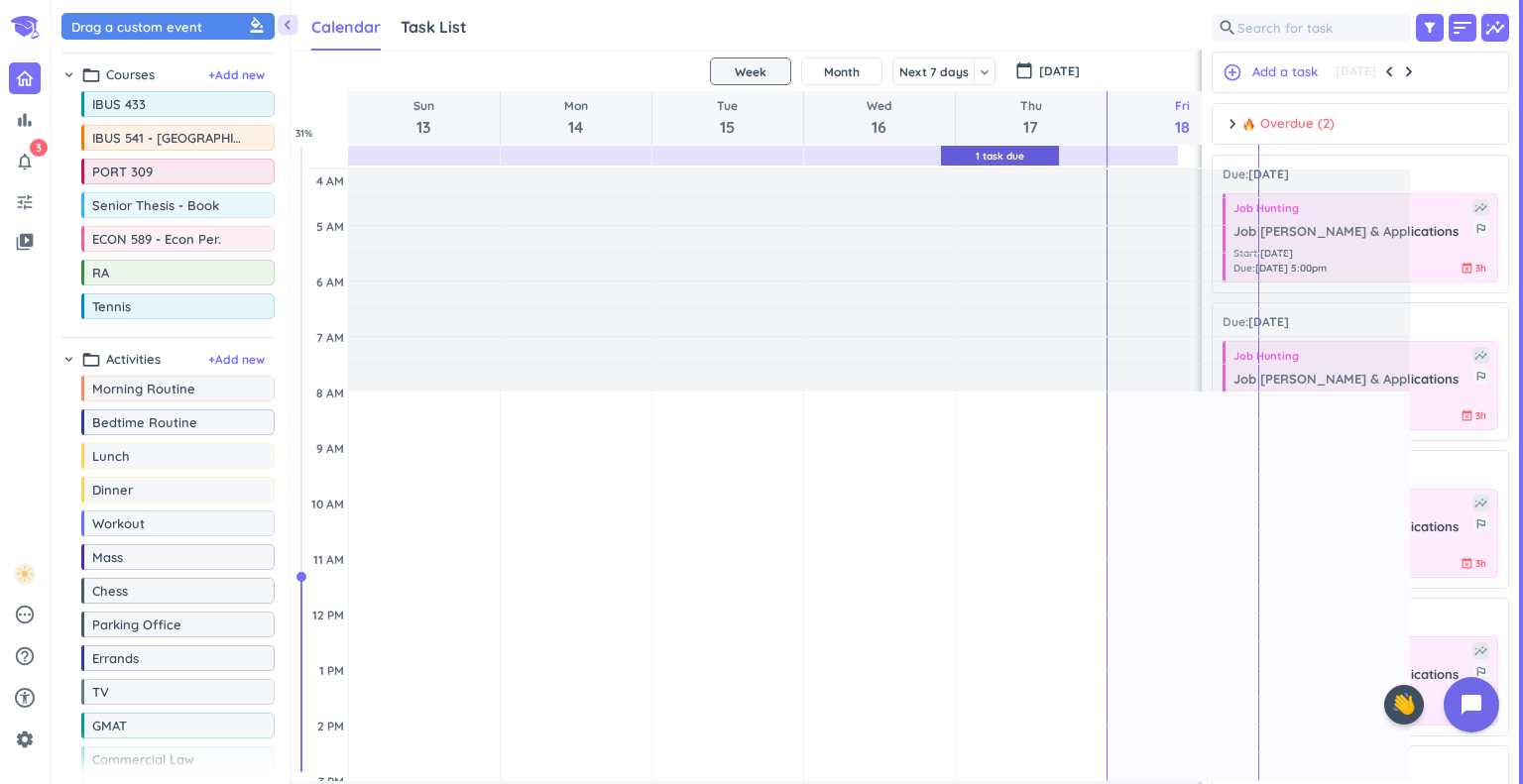 scroll, scrollTop: 0, scrollLeft: 0, axis: both 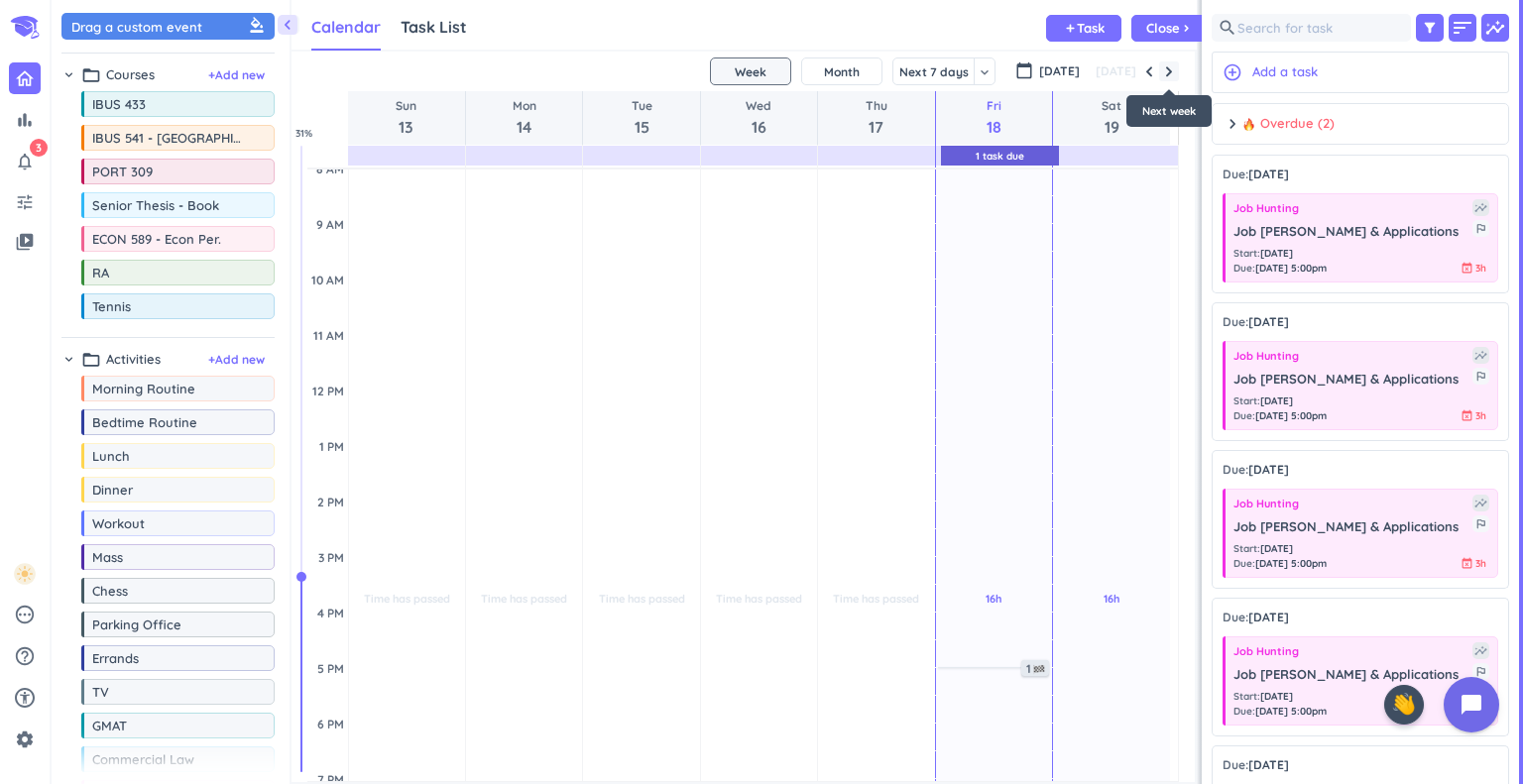 click at bounding box center [1169, 71] 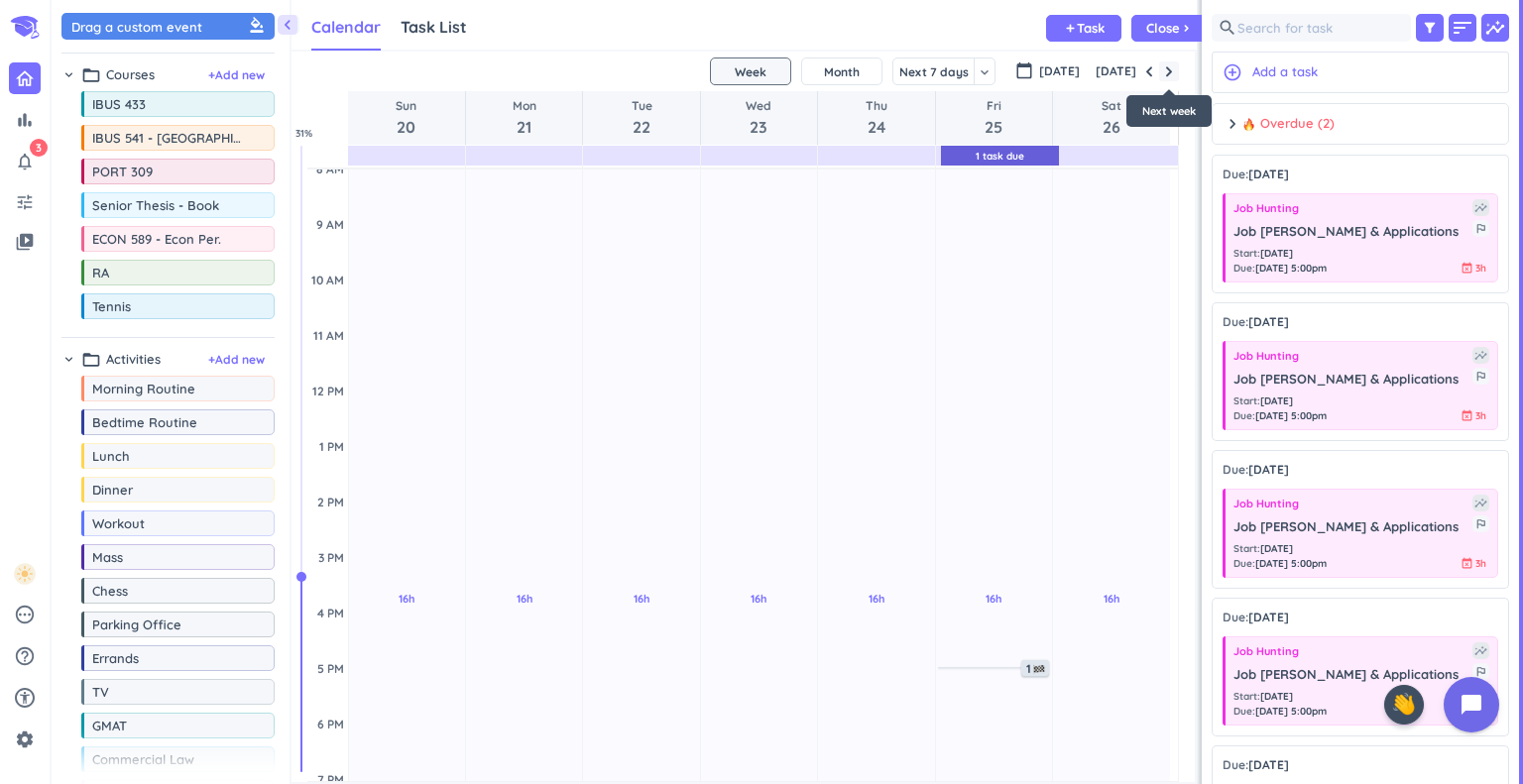 click at bounding box center [1169, 71] 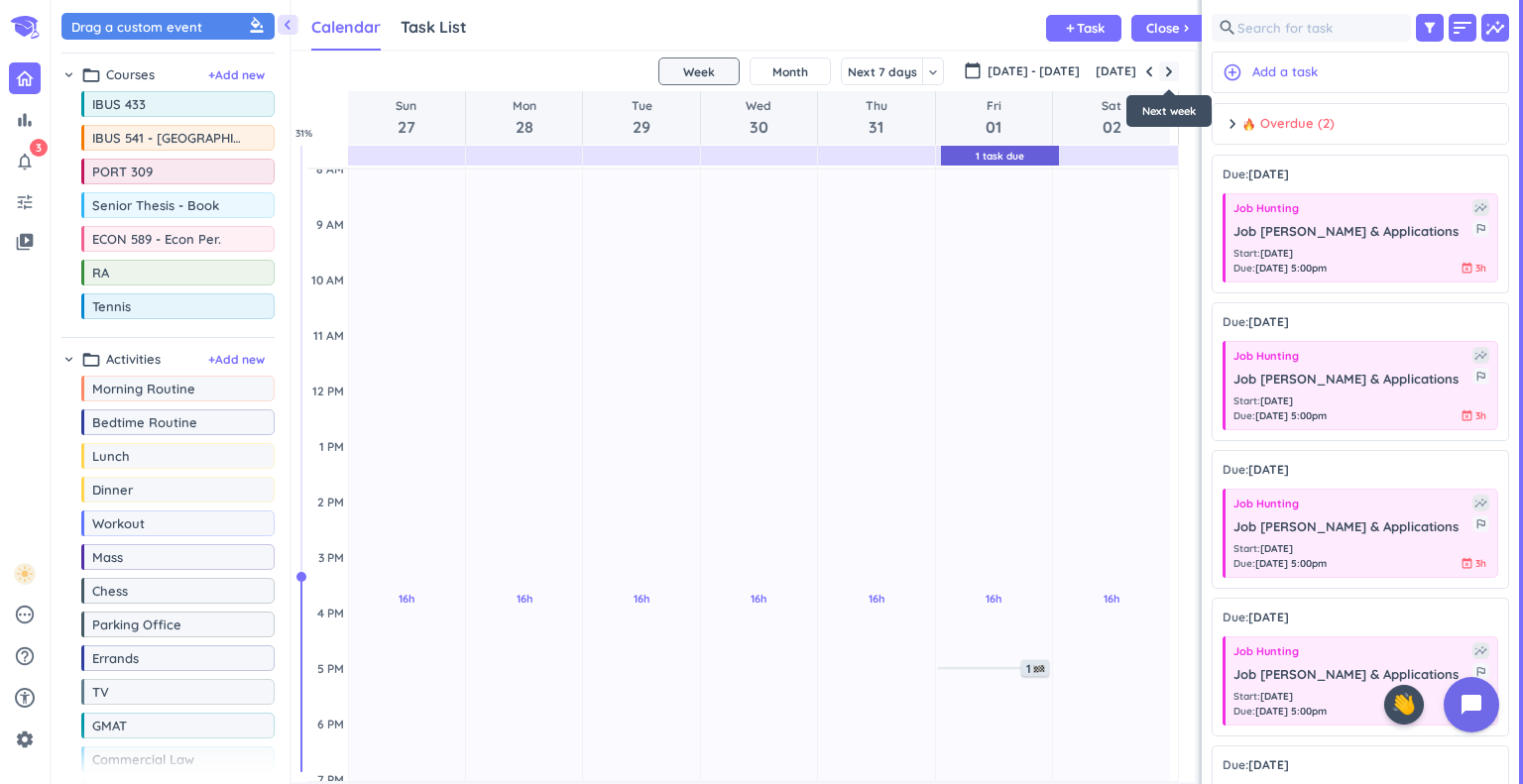 click at bounding box center (1169, 71) 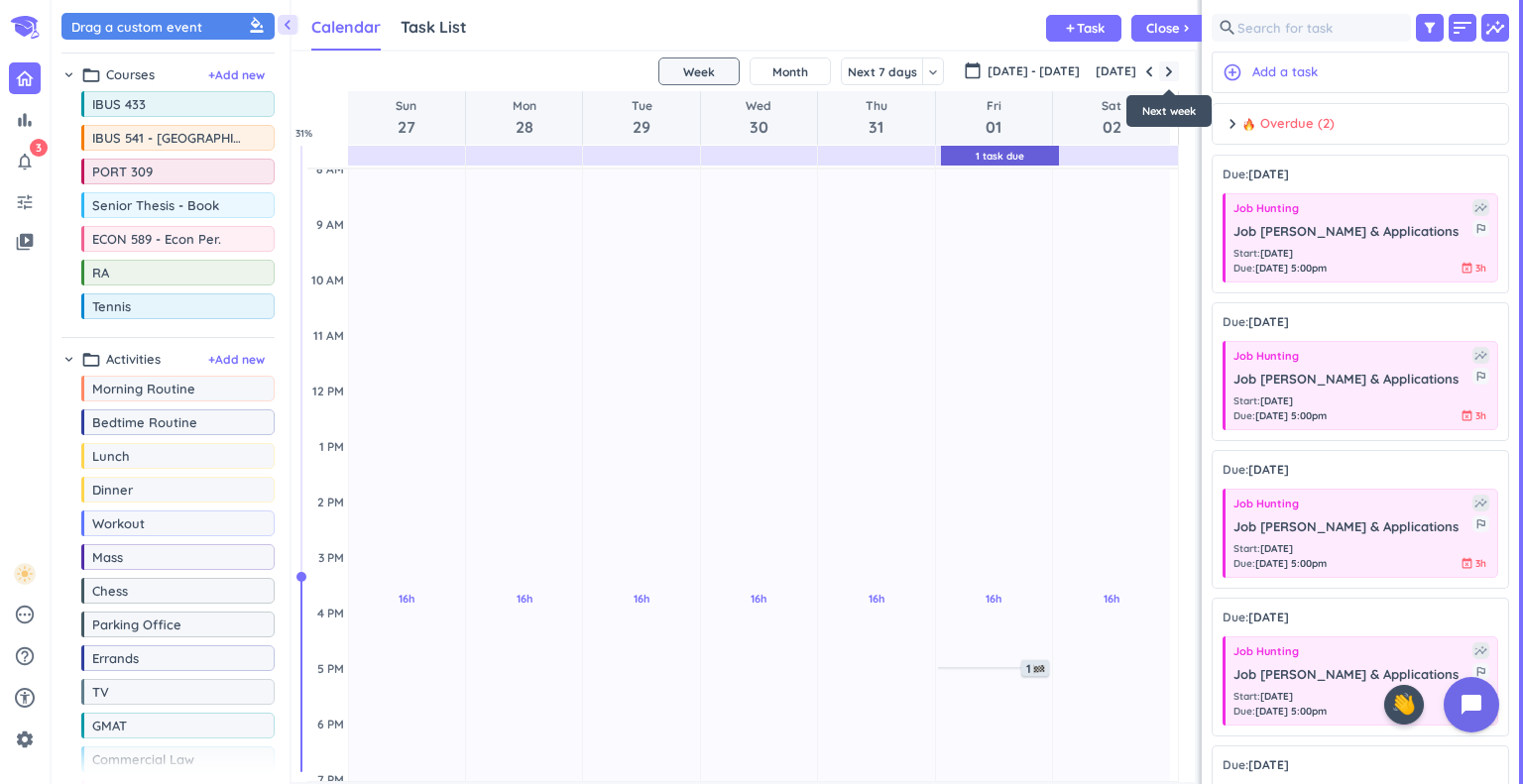 click at bounding box center (1169, 71) 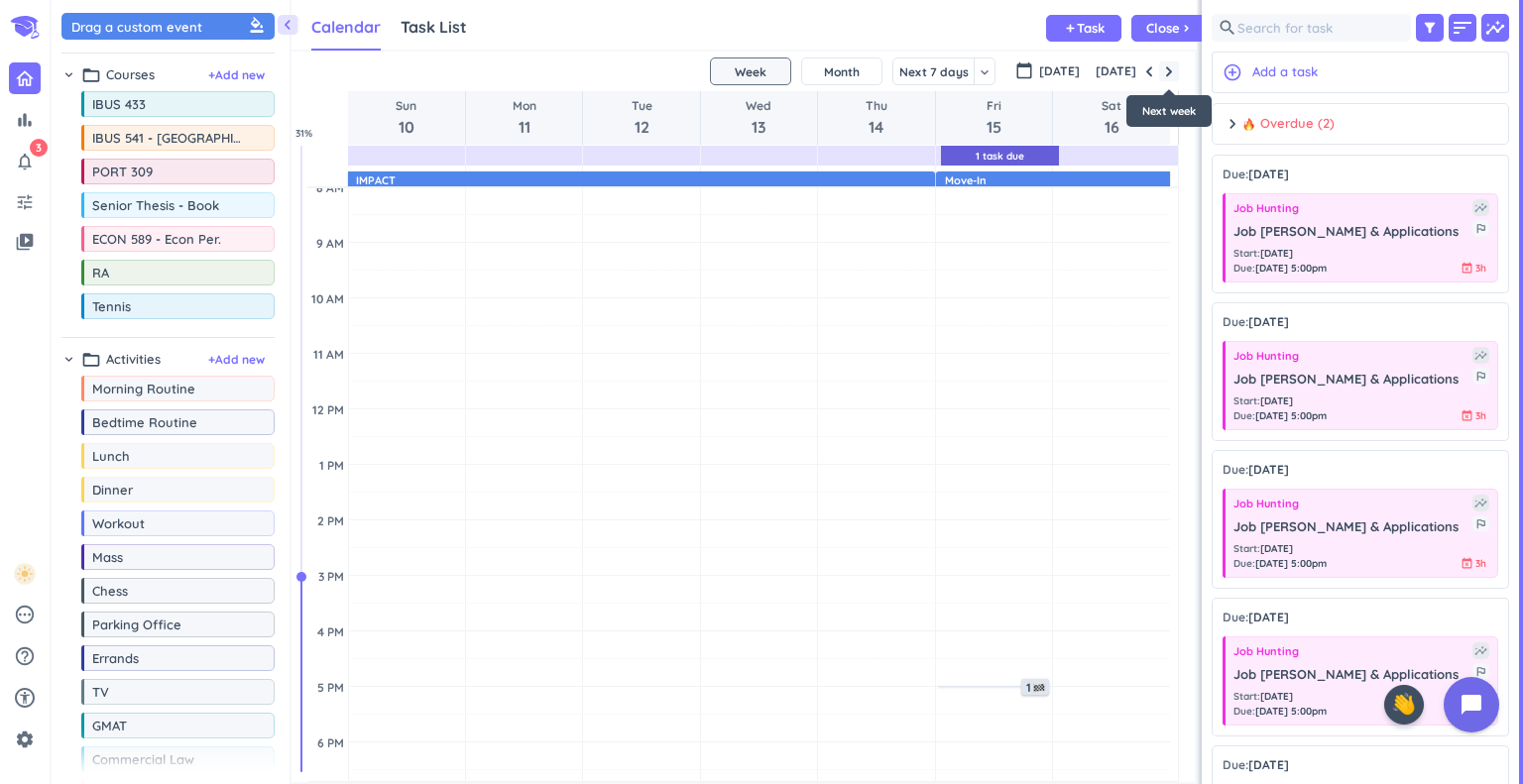 click at bounding box center (1169, 71) 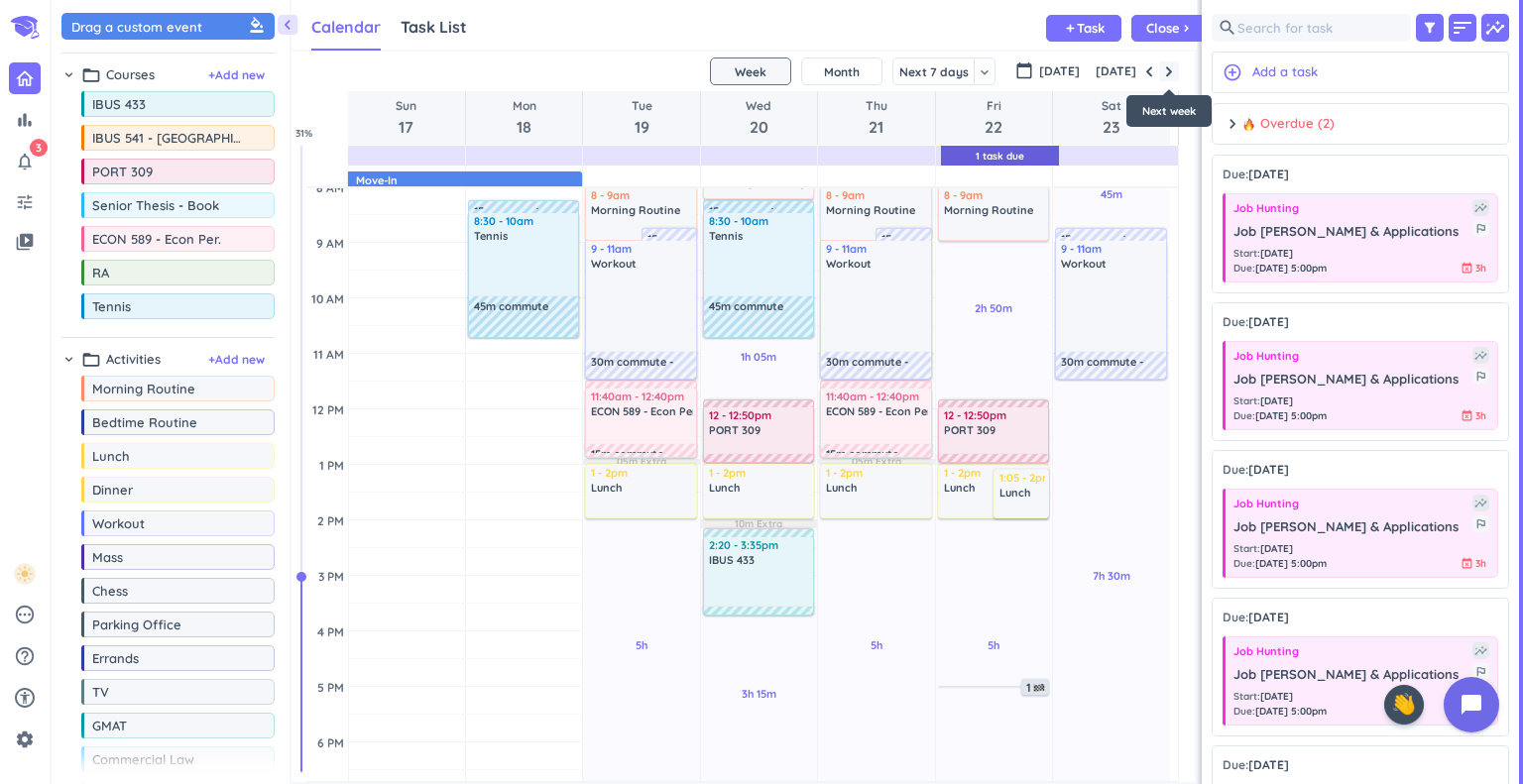 click at bounding box center [1169, 71] 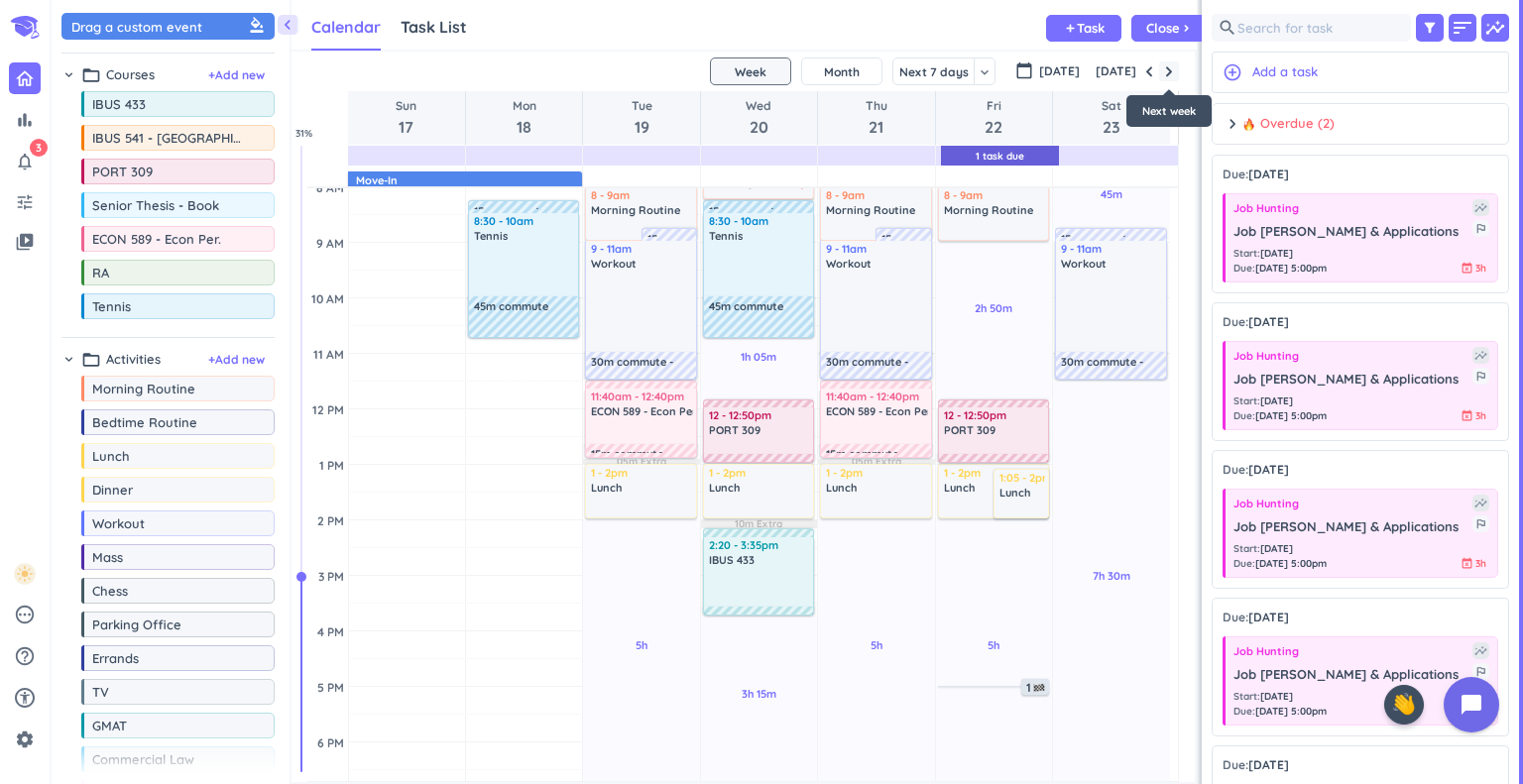 click at bounding box center [1169, 71] 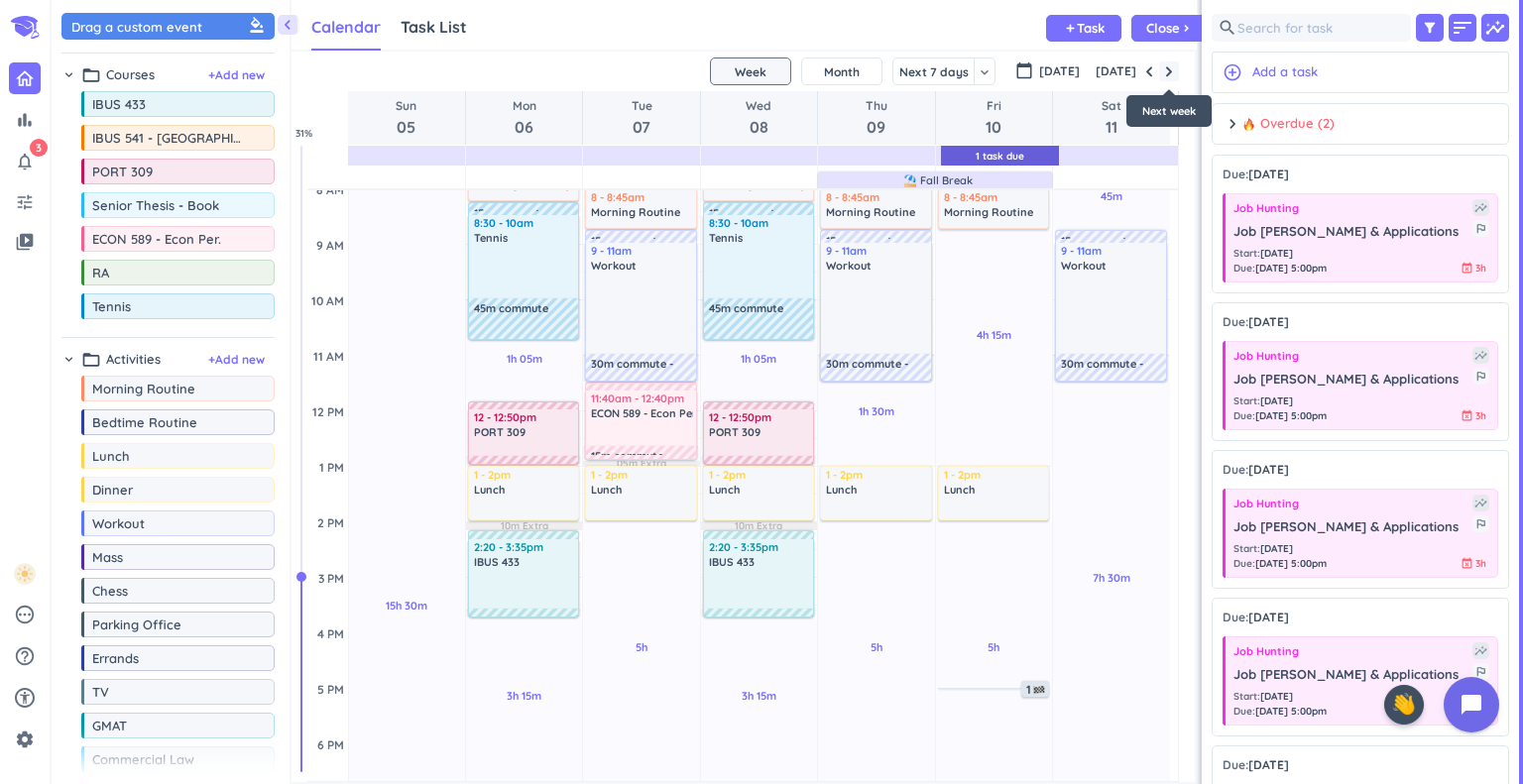 click at bounding box center [1169, 71] 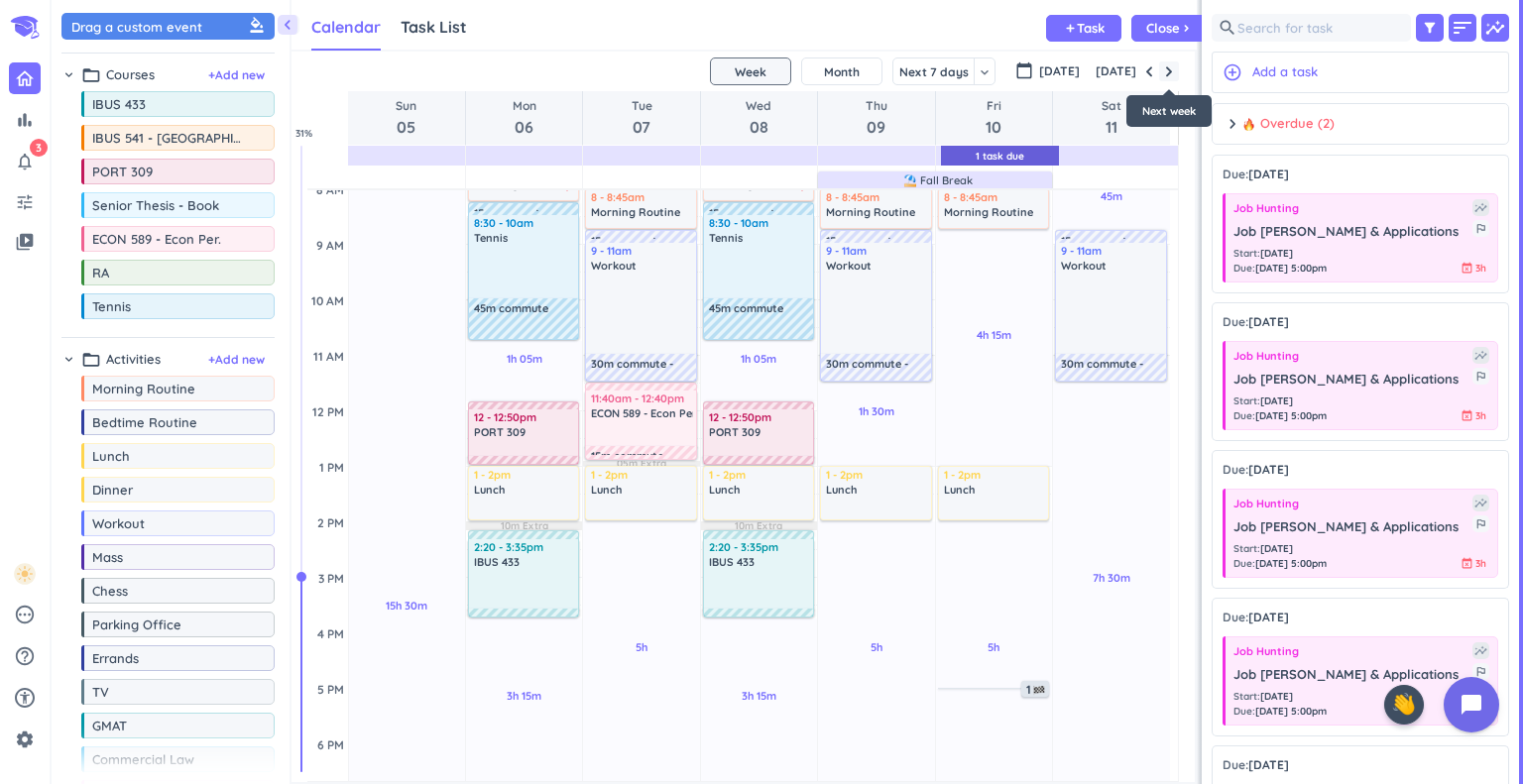 click at bounding box center (1169, 71) 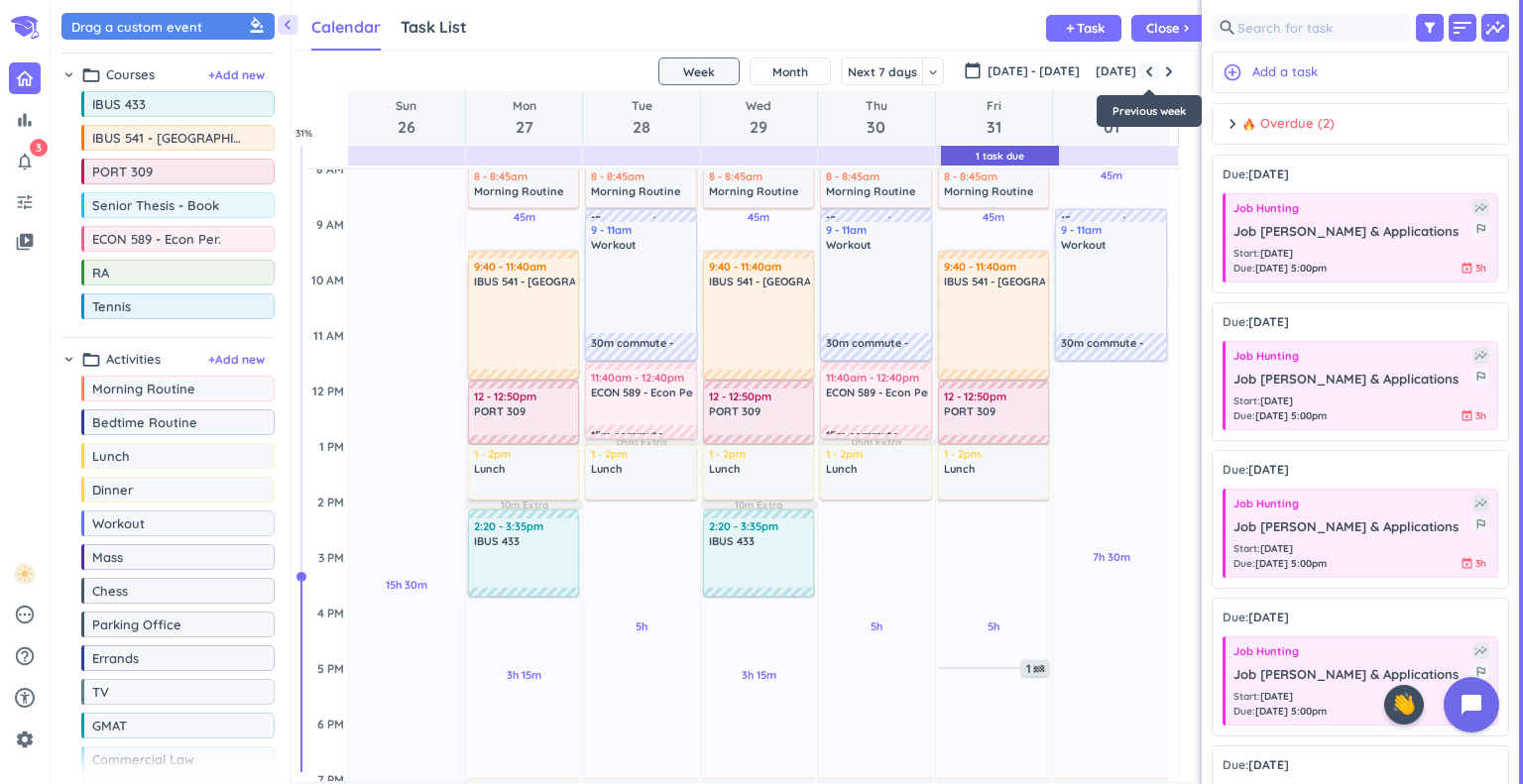 click at bounding box center [1149, 71] 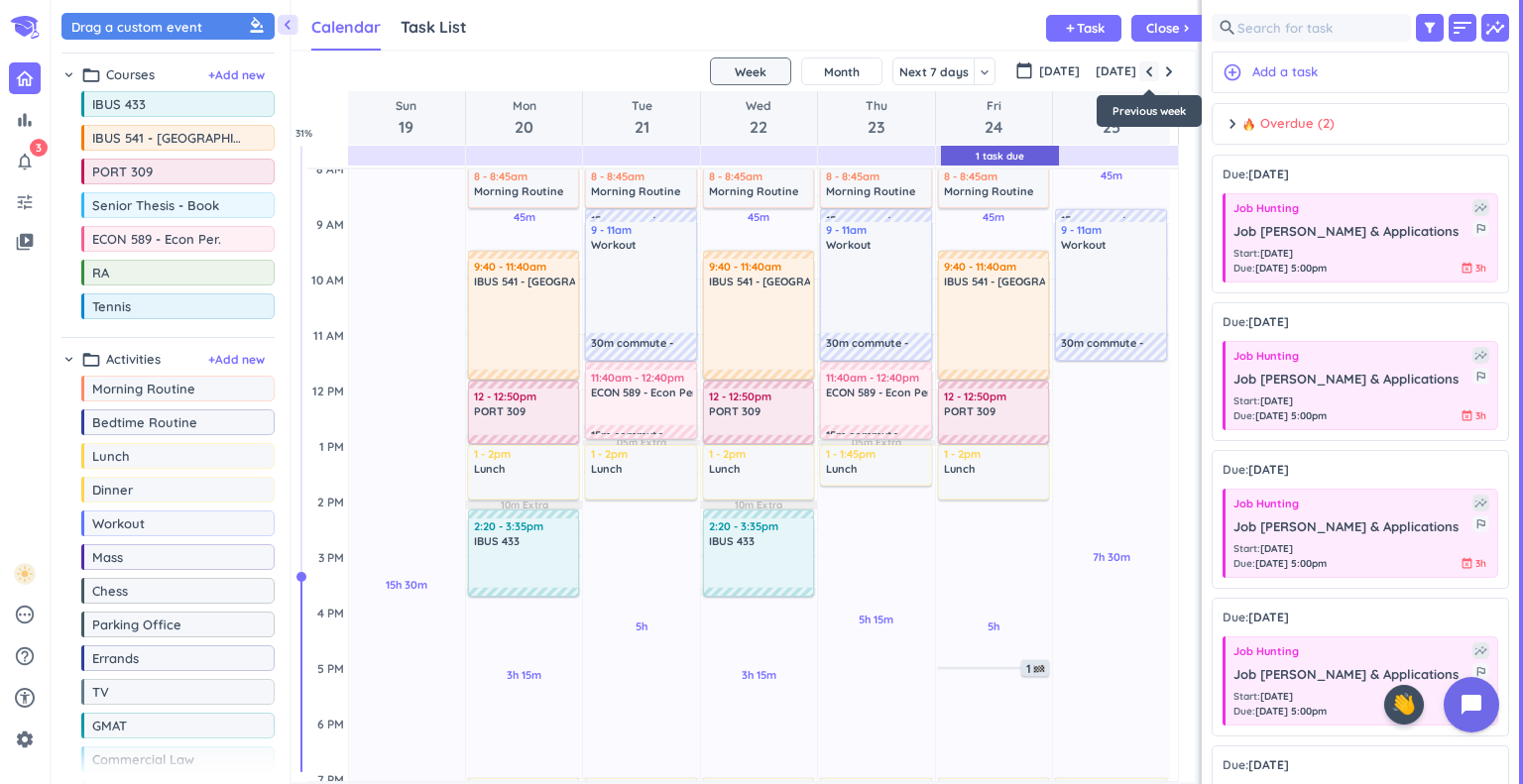 click at bounding box center [1149, 71] 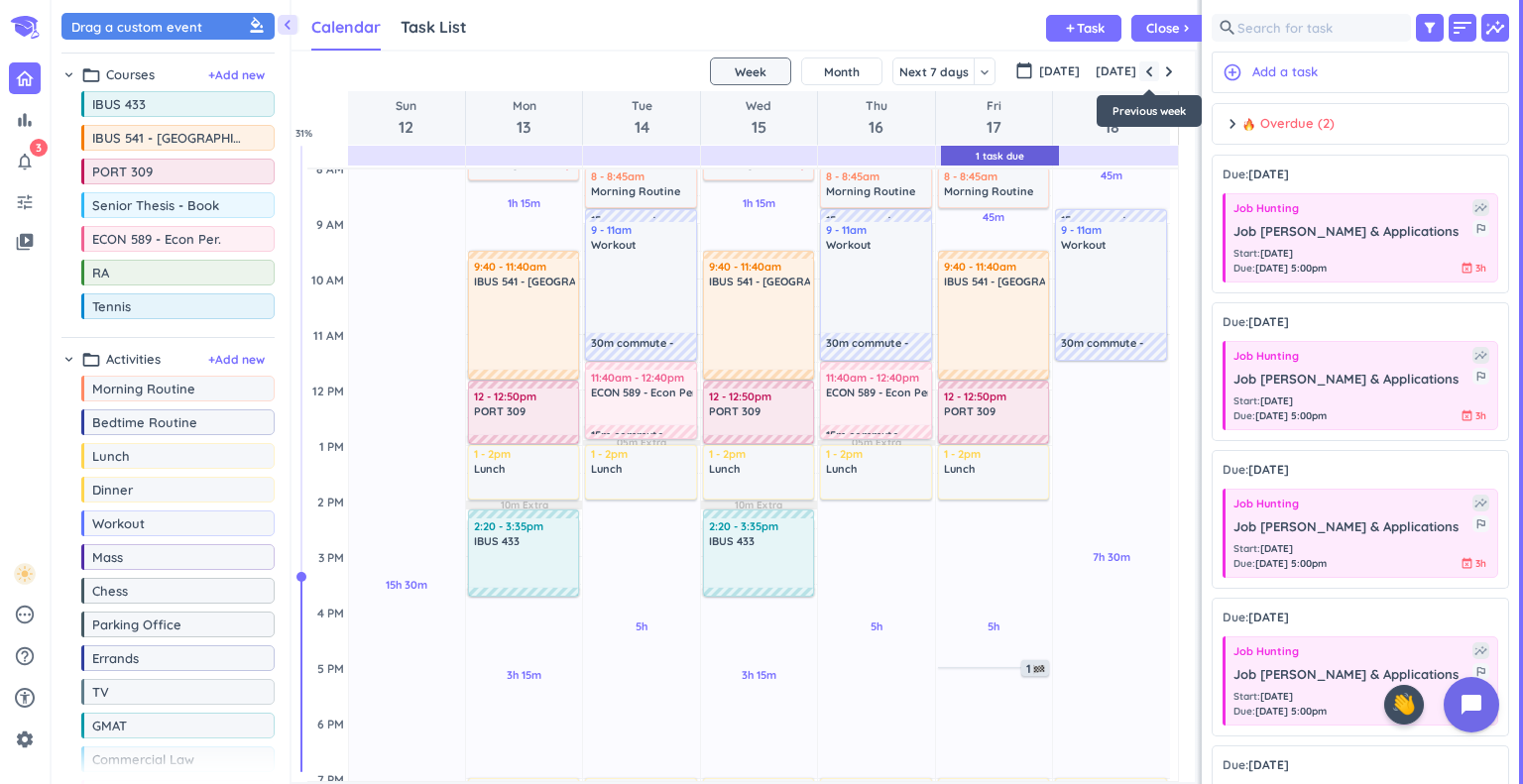 click at bounding box center (1149, 71) 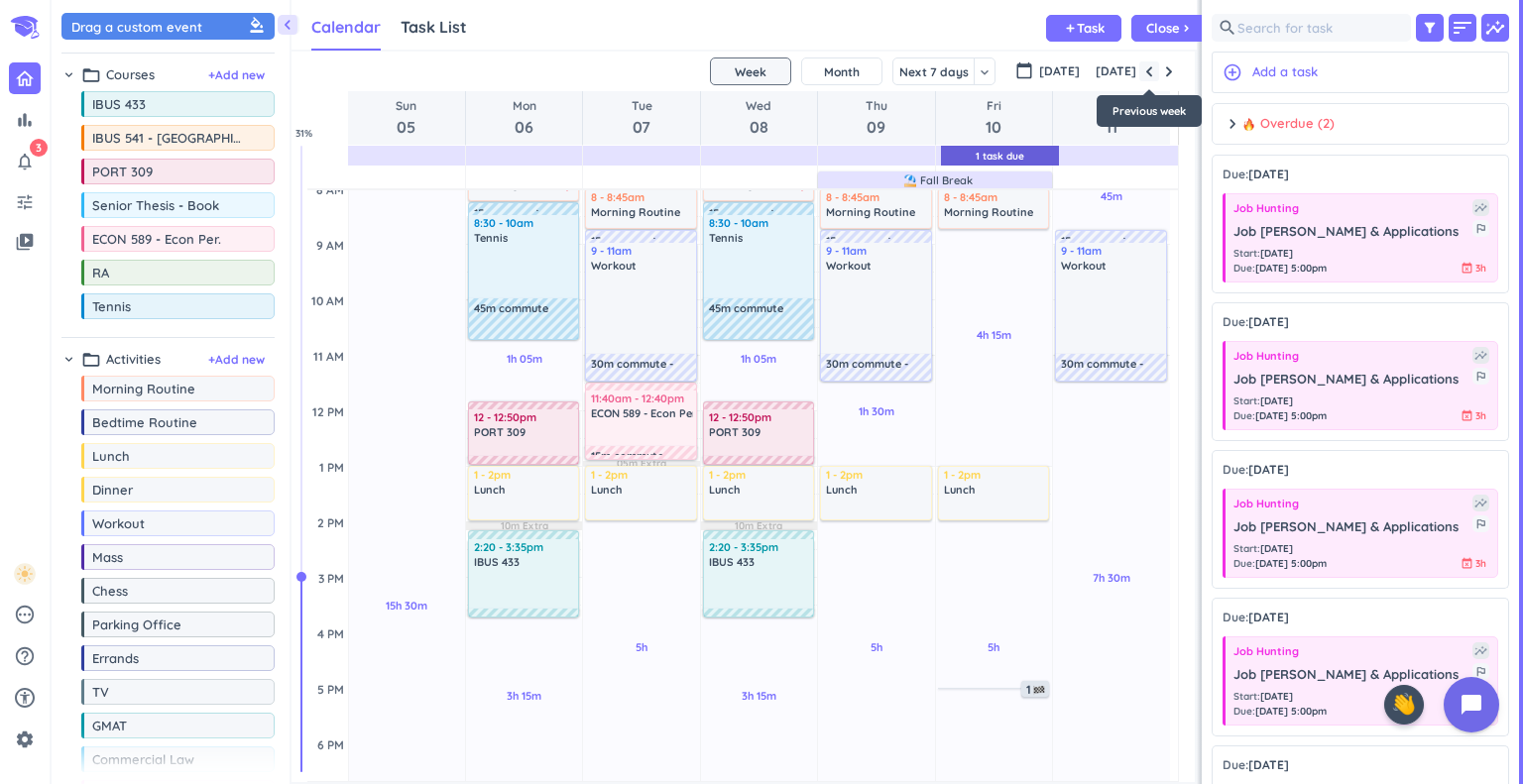 click at bounding box center (1149, 71) 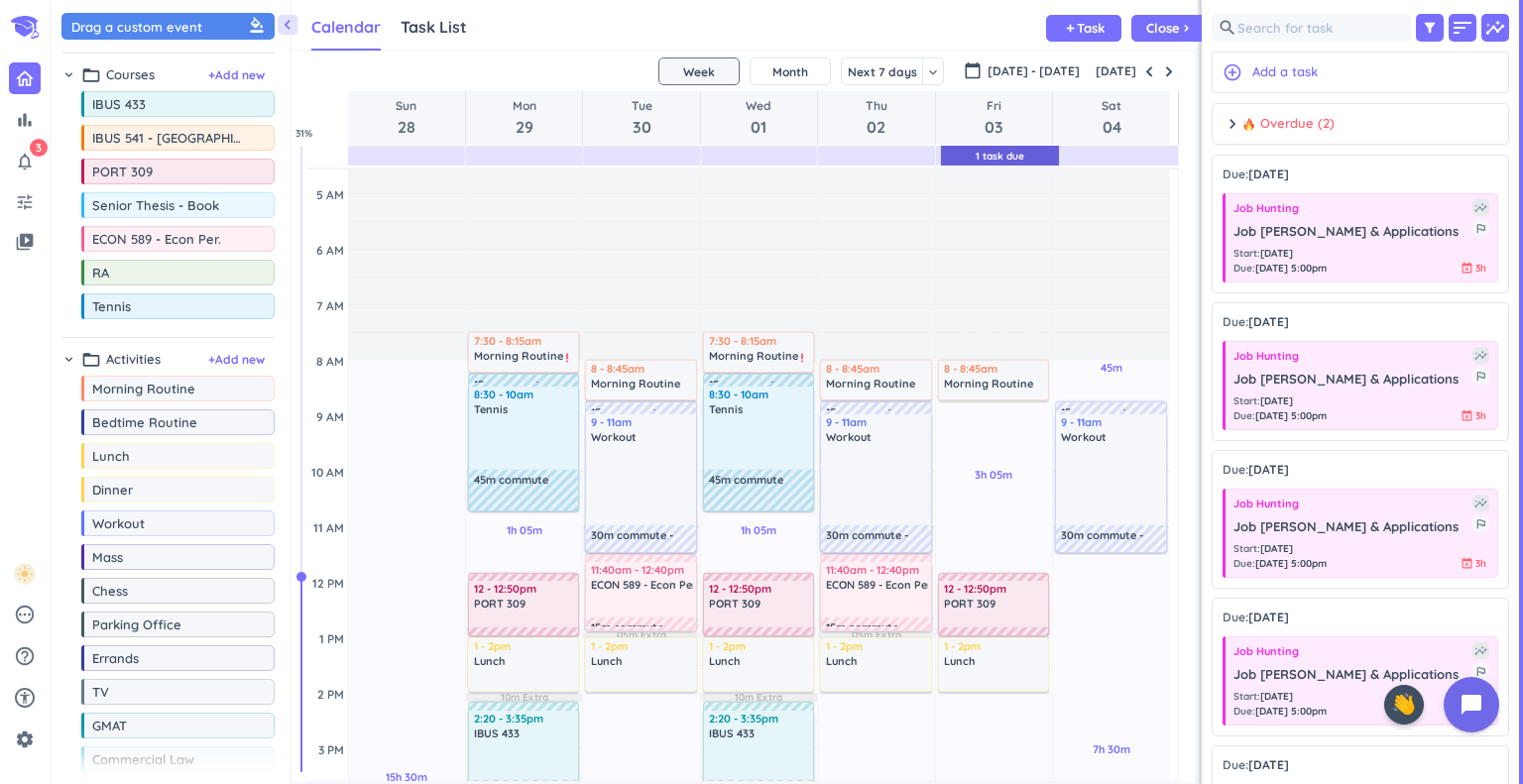 scroll, scrollTop: 26, scrollLeft: 0, axis: vertical 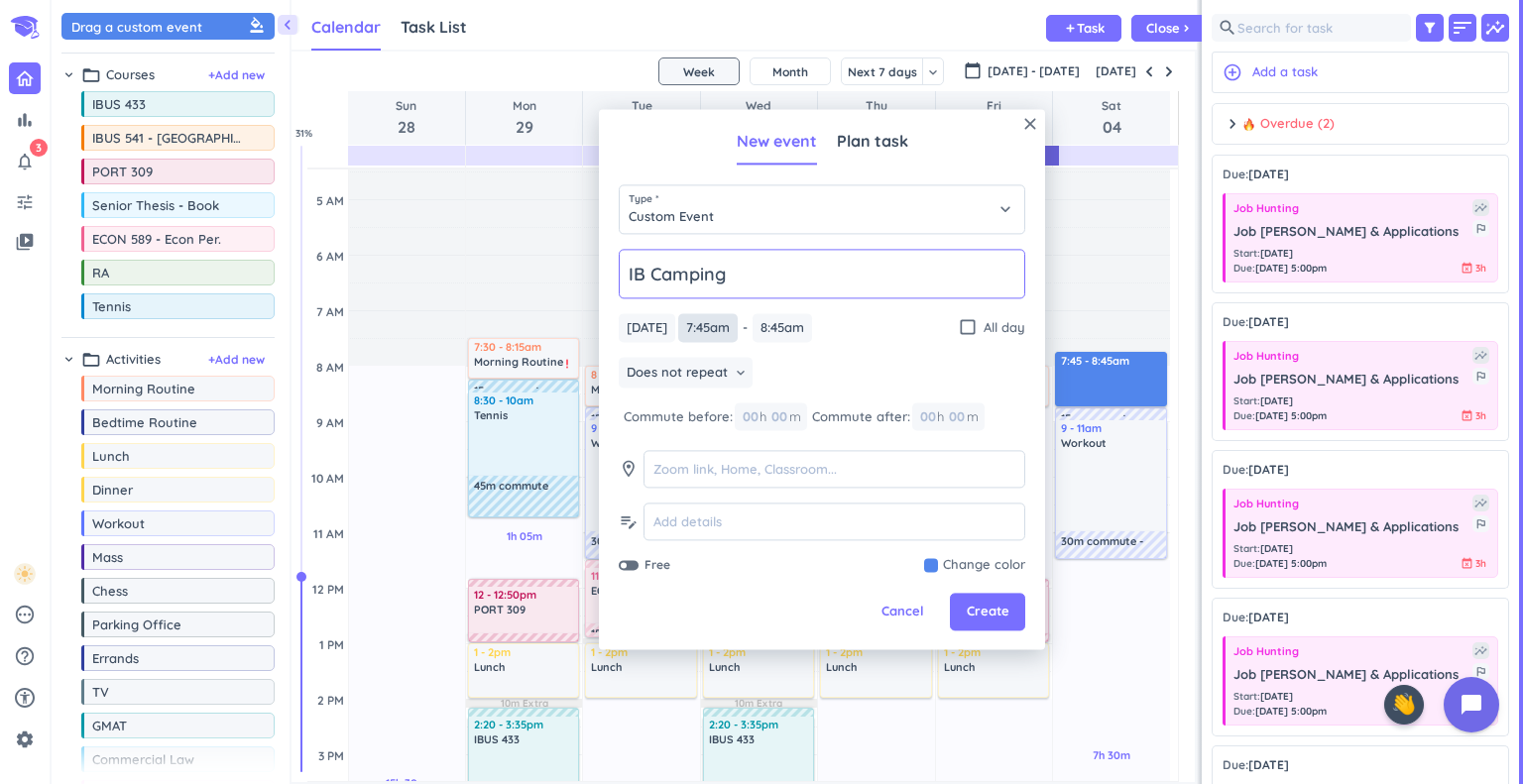 type on "IB Camping" 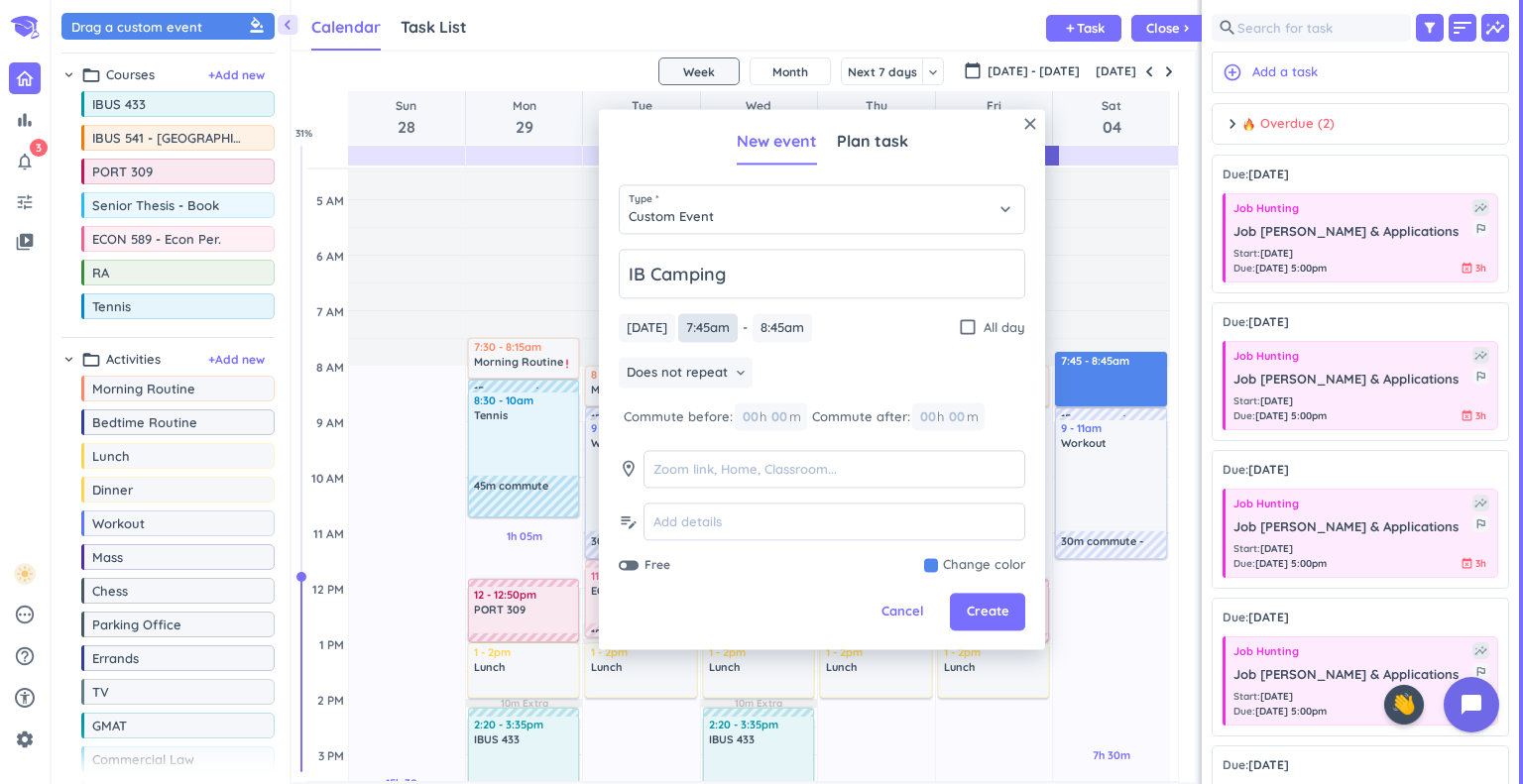 click on "7:45am" at bounding box center [708, 327] 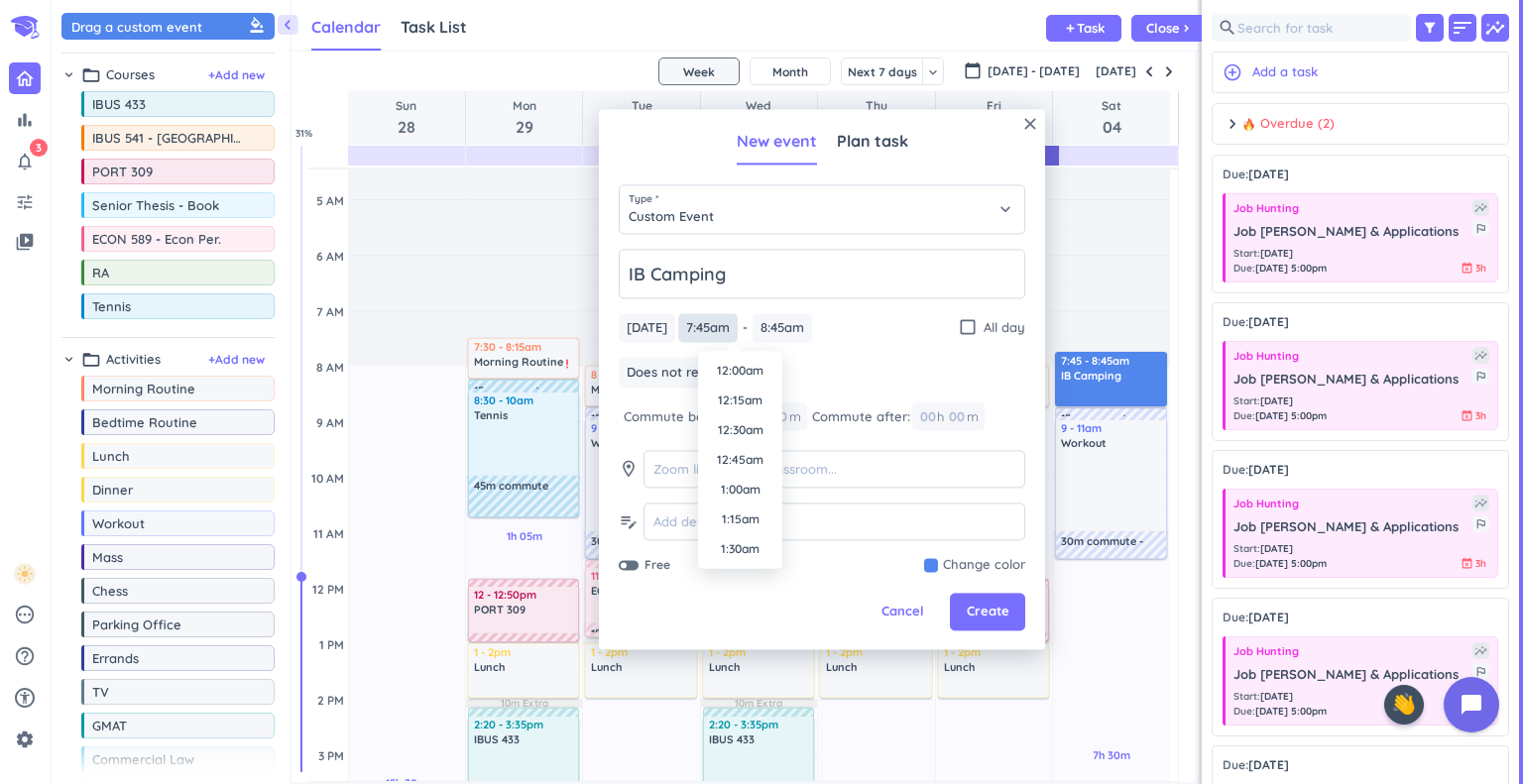 scroll, scrollTop: 833, scrollLeft: 0, axis: vertical 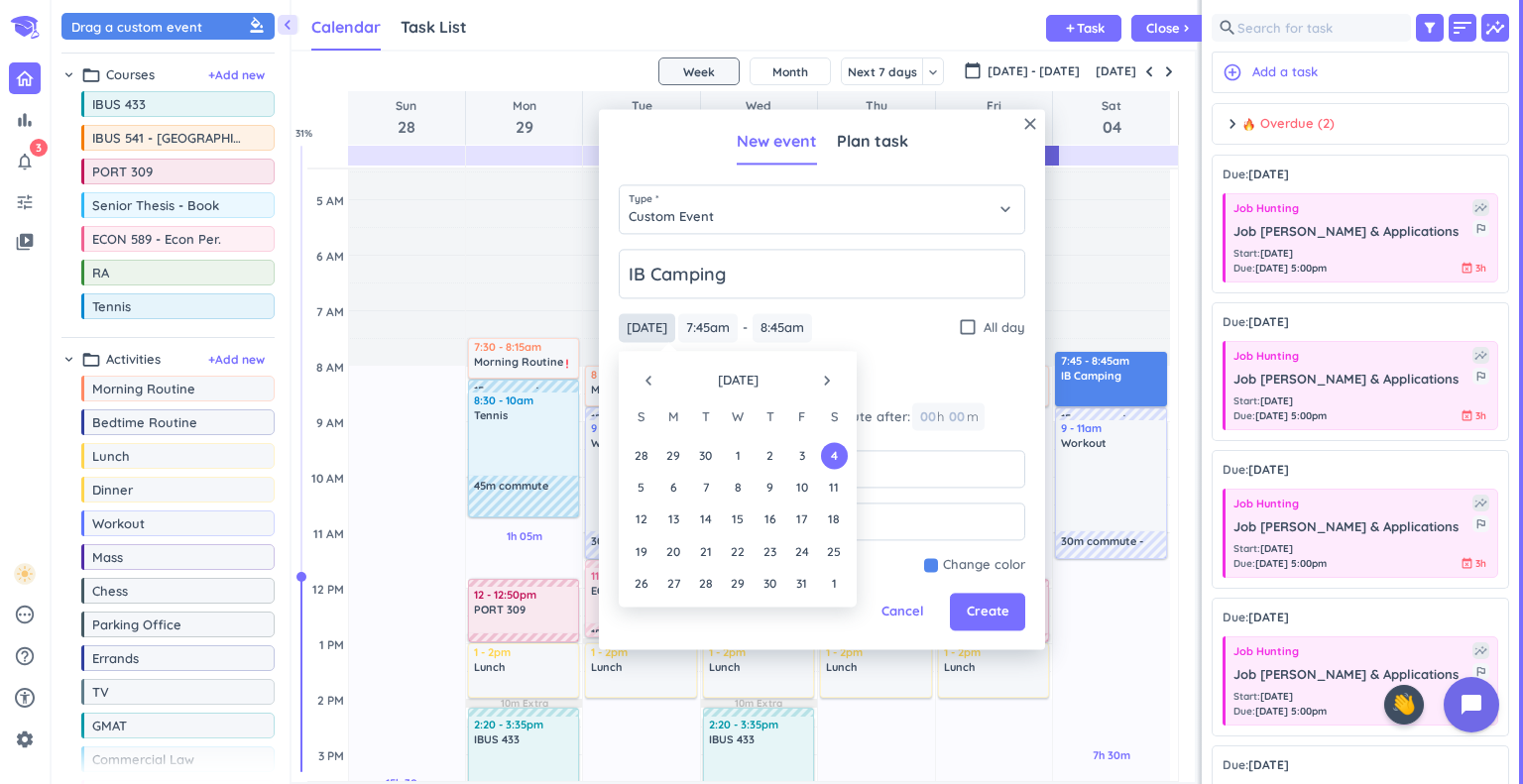 click on "[DATE]" at bounding box center (646, 327) 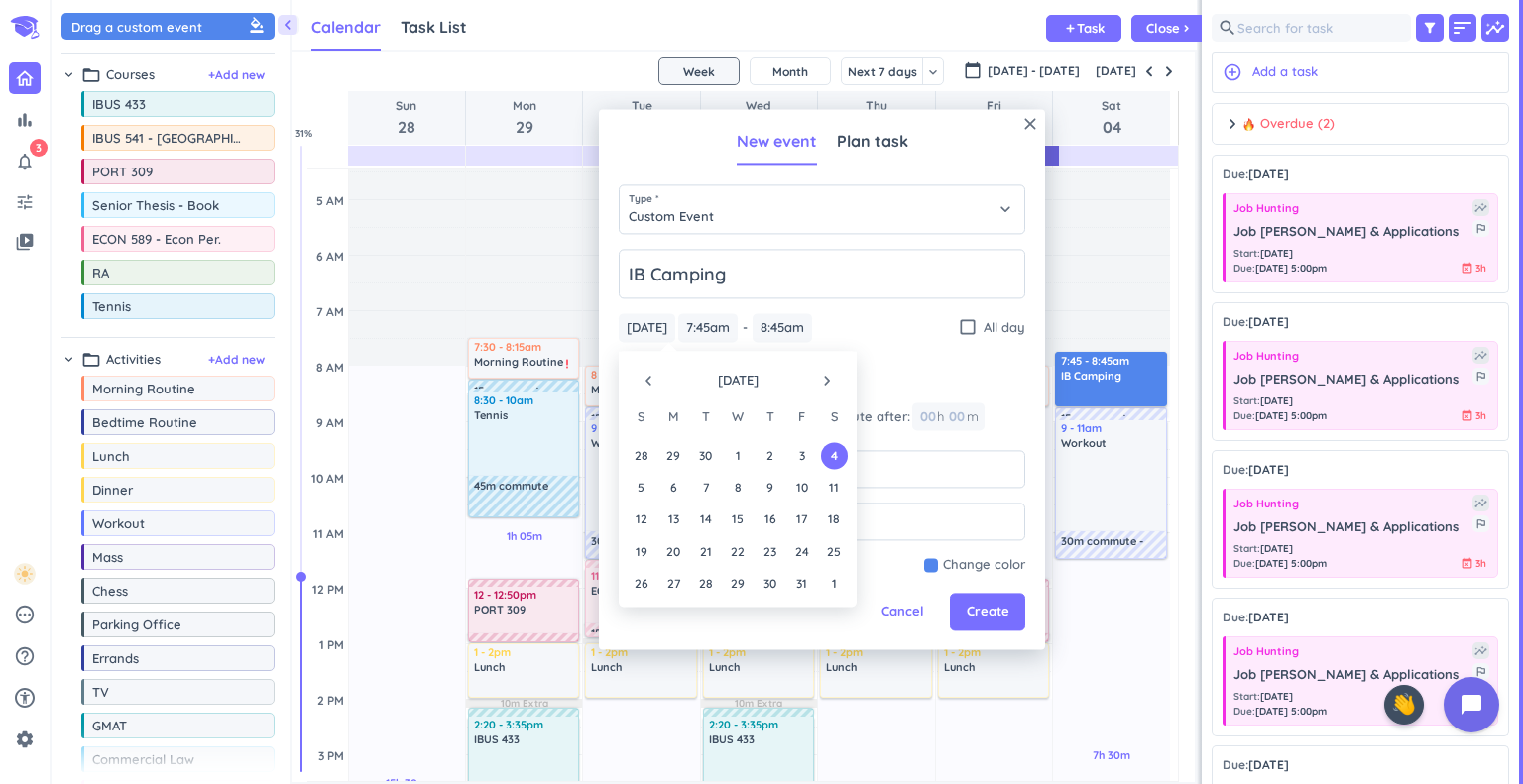 click on "[DATE] [DATE]   7:45am 7:45am - 8:45am 8:45am check_box_outline_blank All day" at bounding box center [822, 327] 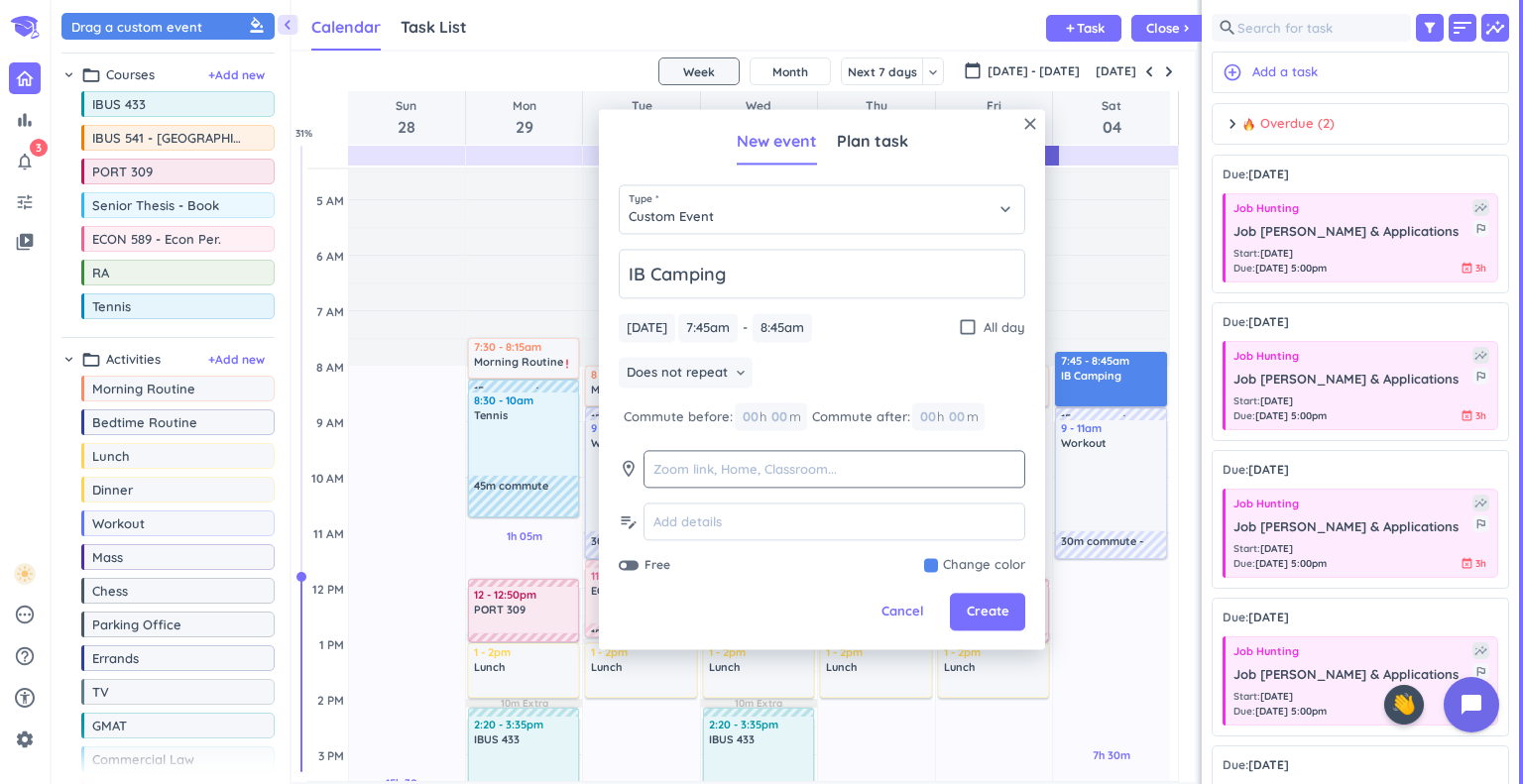 click on "check_box_outline_blank" at bounding box center (968, 328) 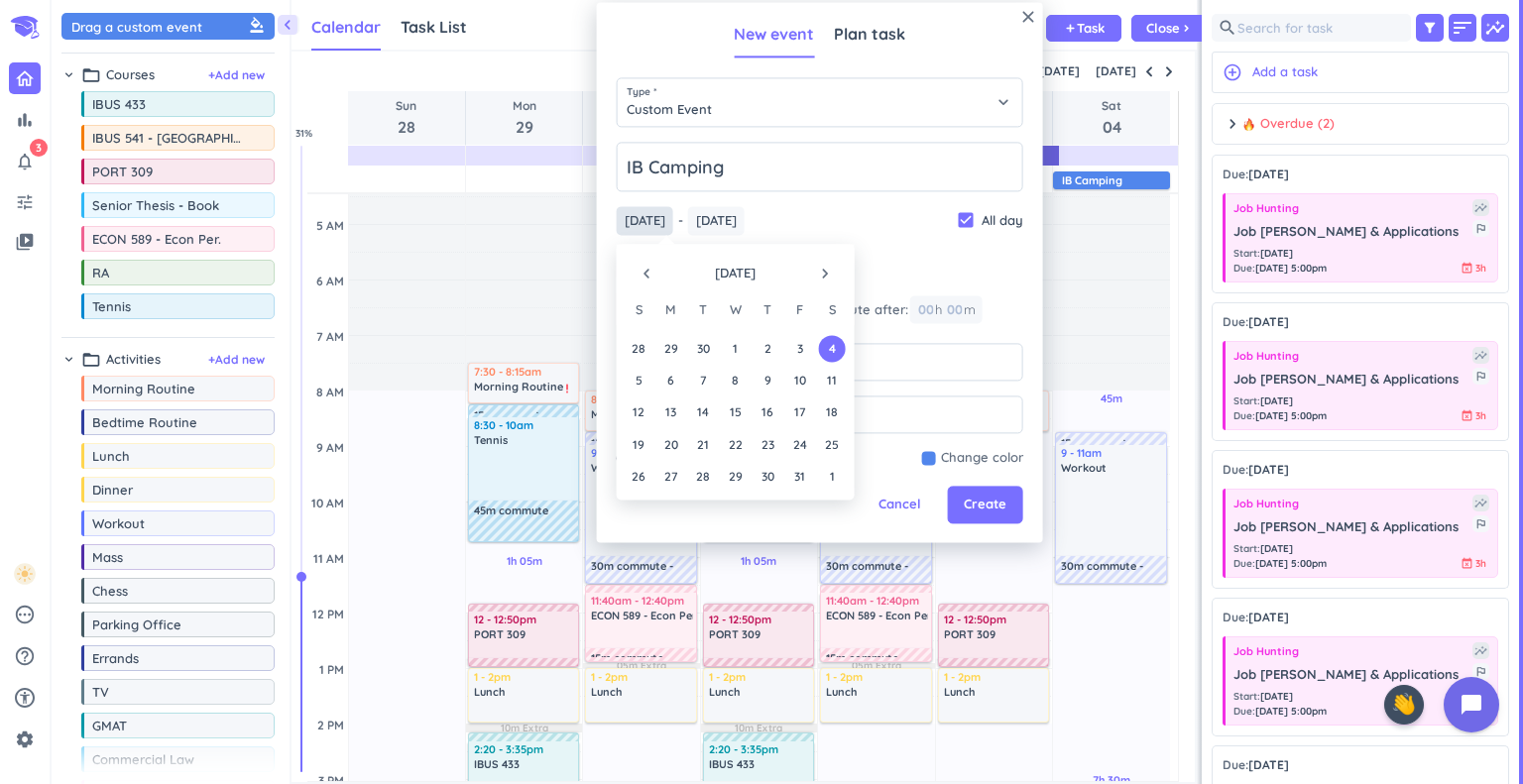 click on "[DATE]" at bounding box center [644, 220] 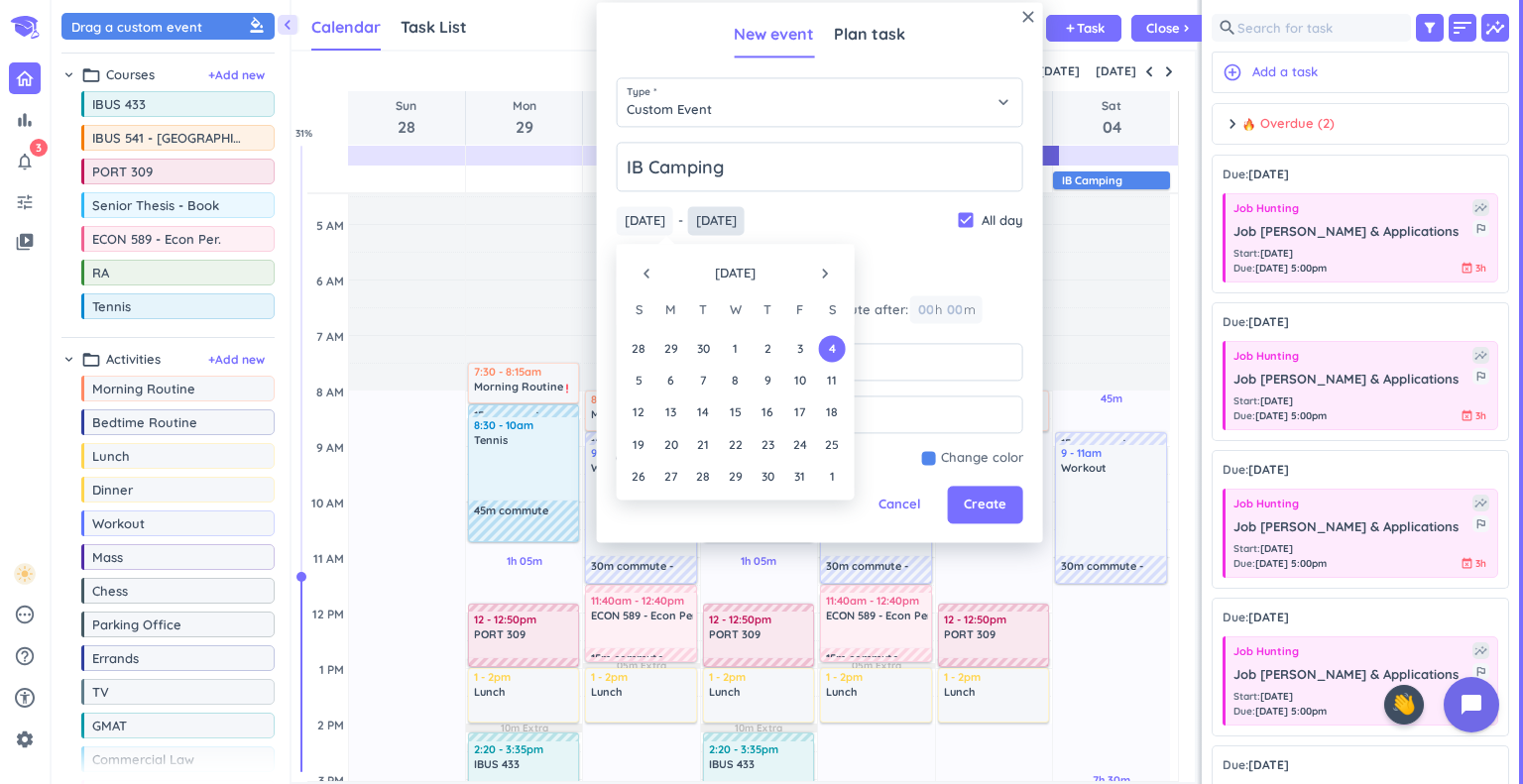 click on "[DATE]" at bounding box center (716, 220) 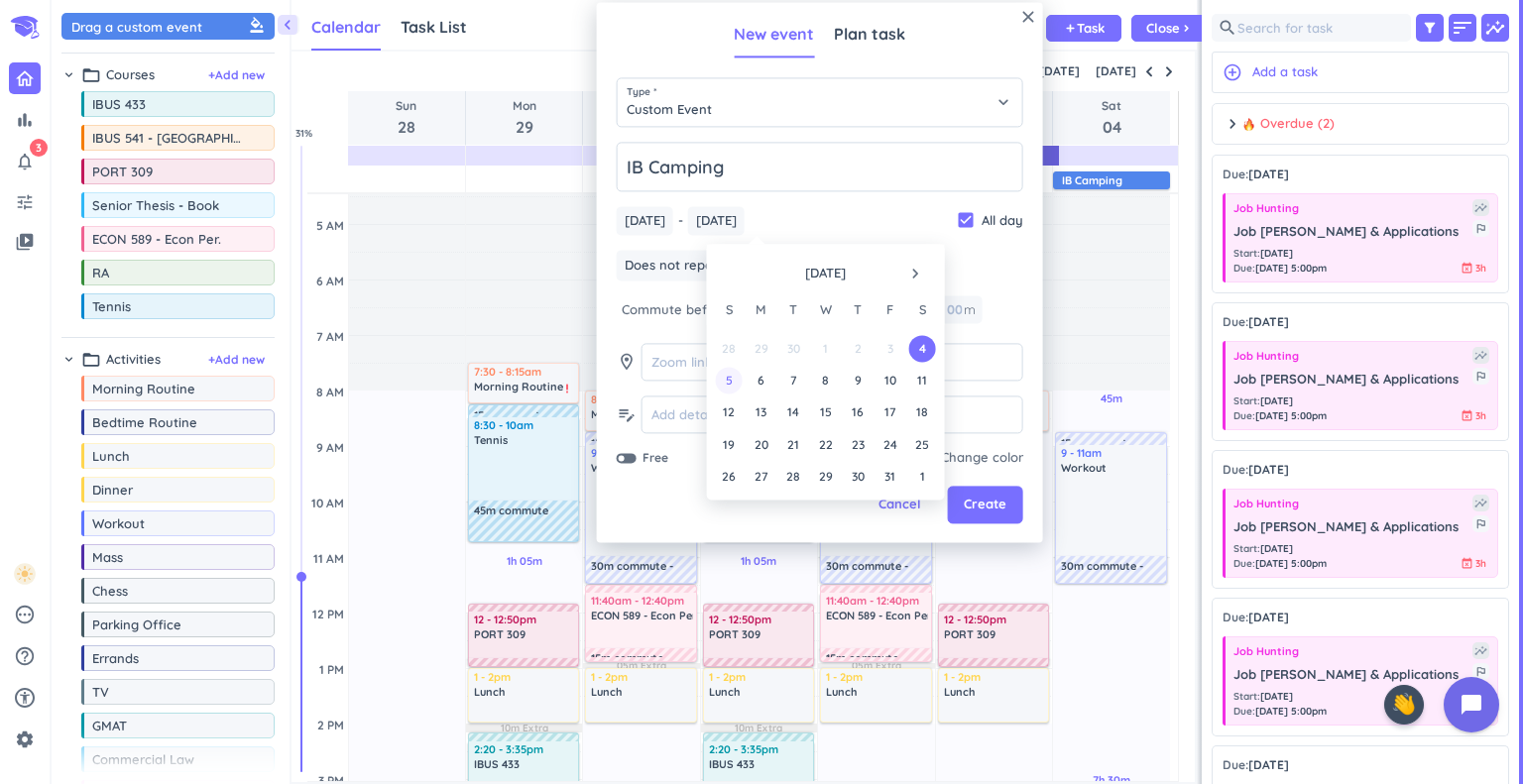 click on "5" at bounding box center [729, 380] 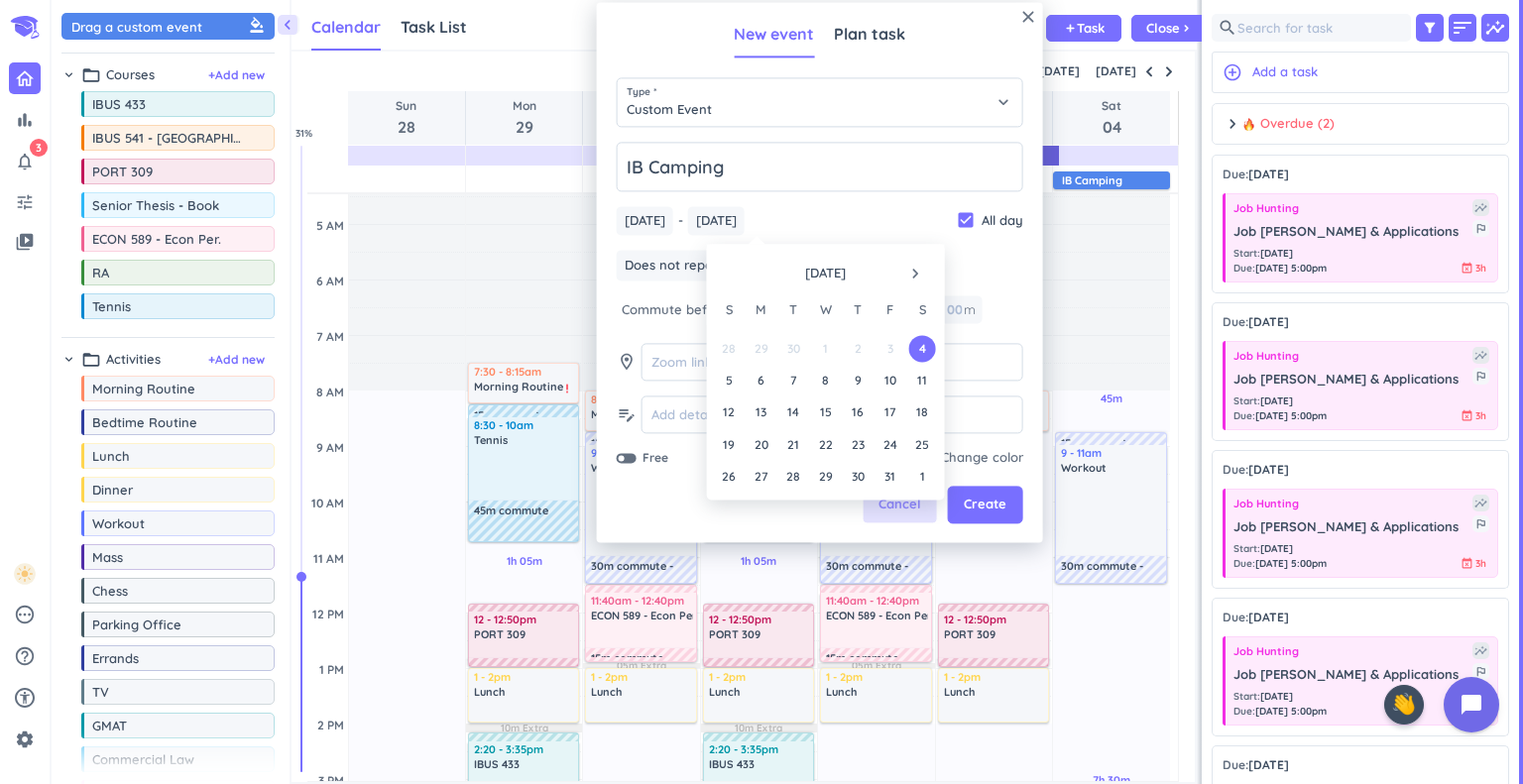 type on "[DATE]" 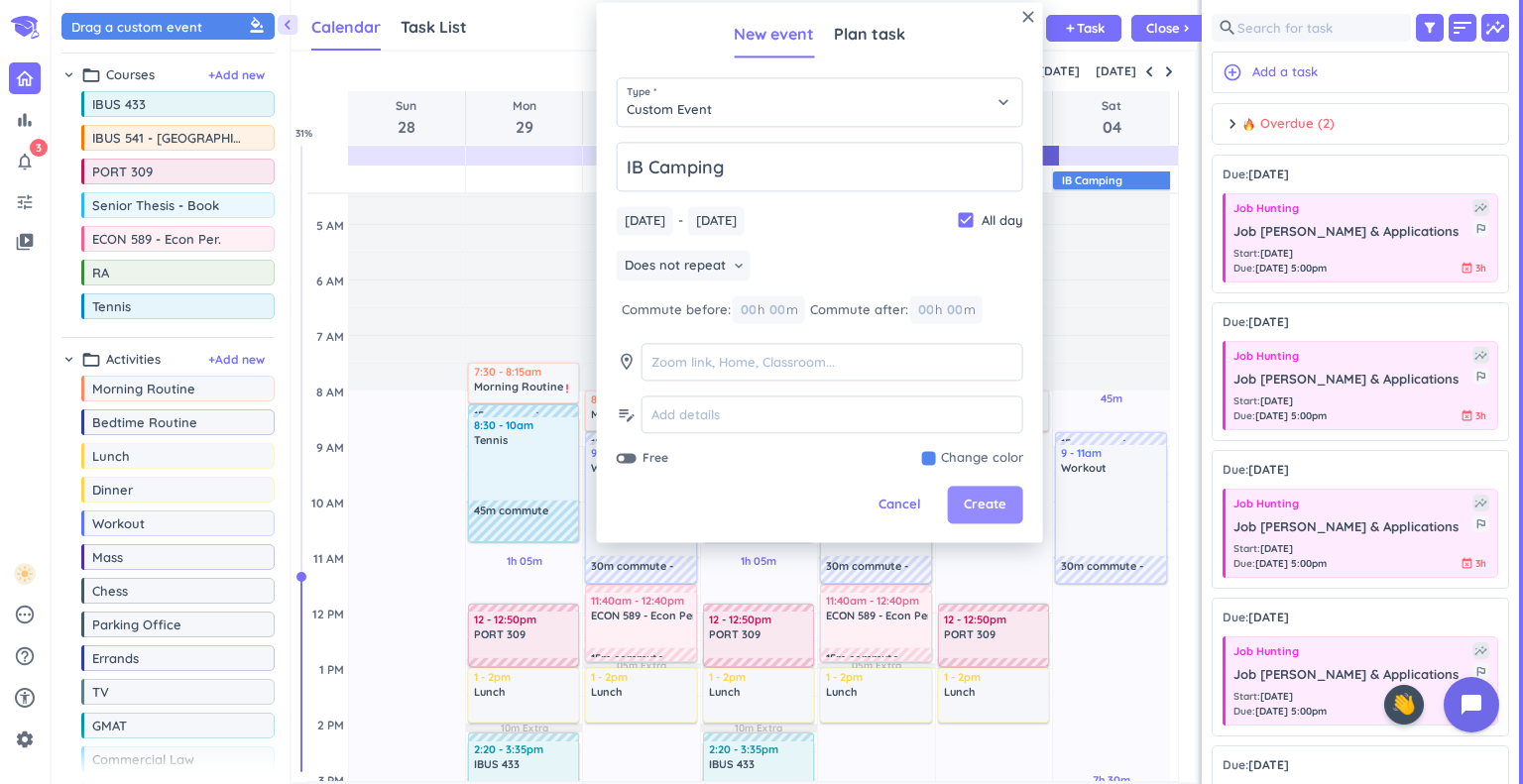 click on "Create" at bounding box center (986, 505) 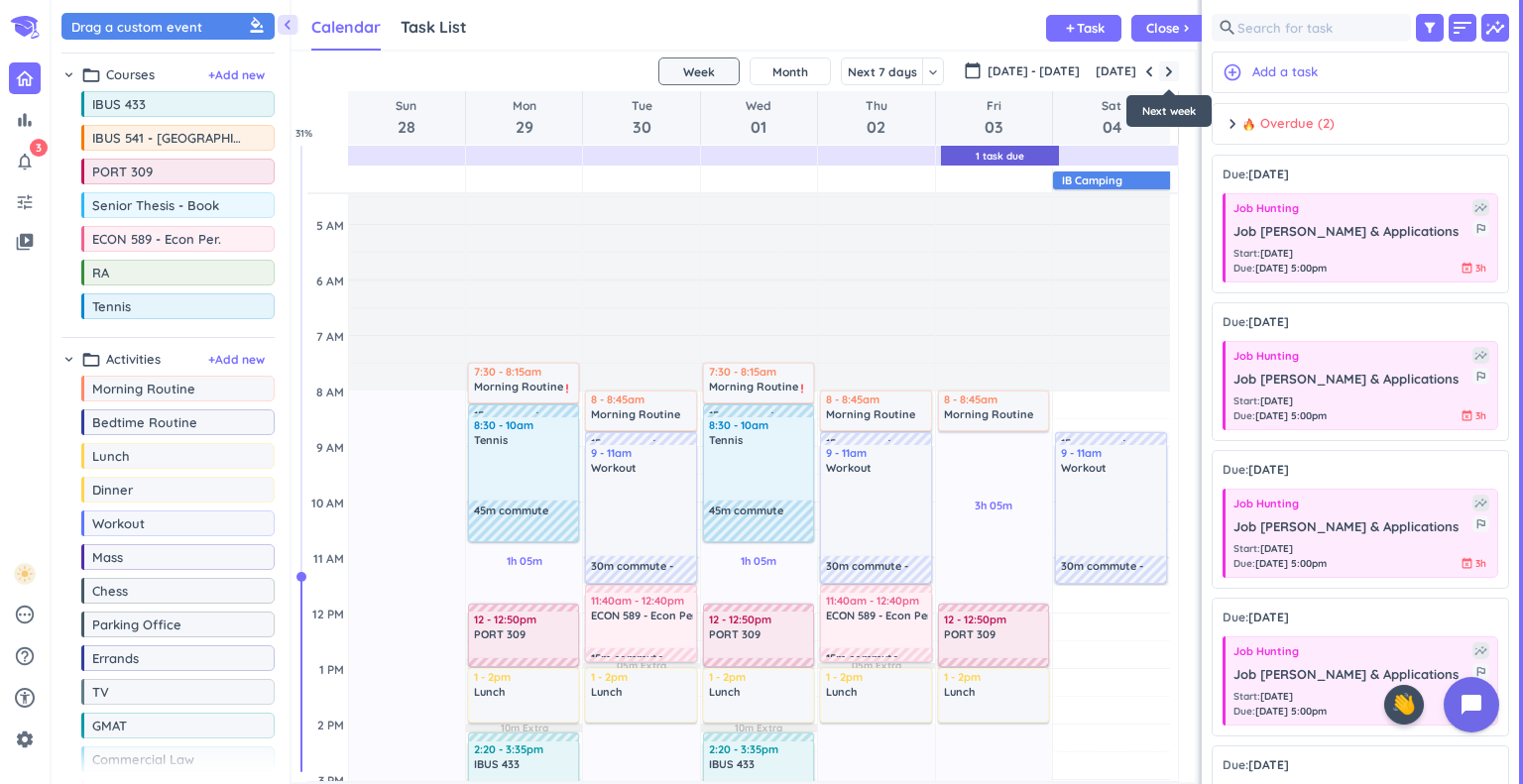click at bounding box center [1169, 71] 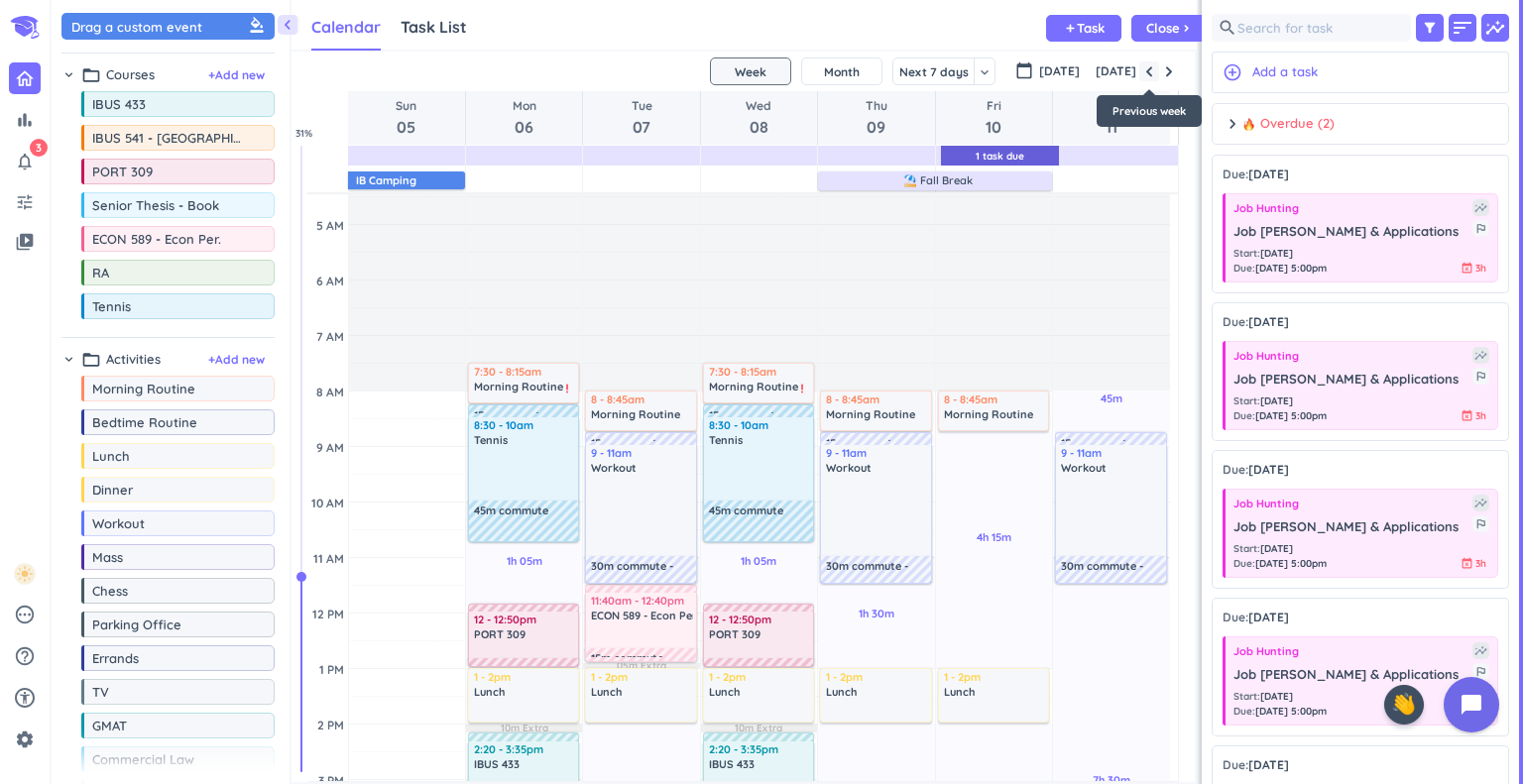scroll, scrollTop: 222, scrollLeft: 0, axis: vertical 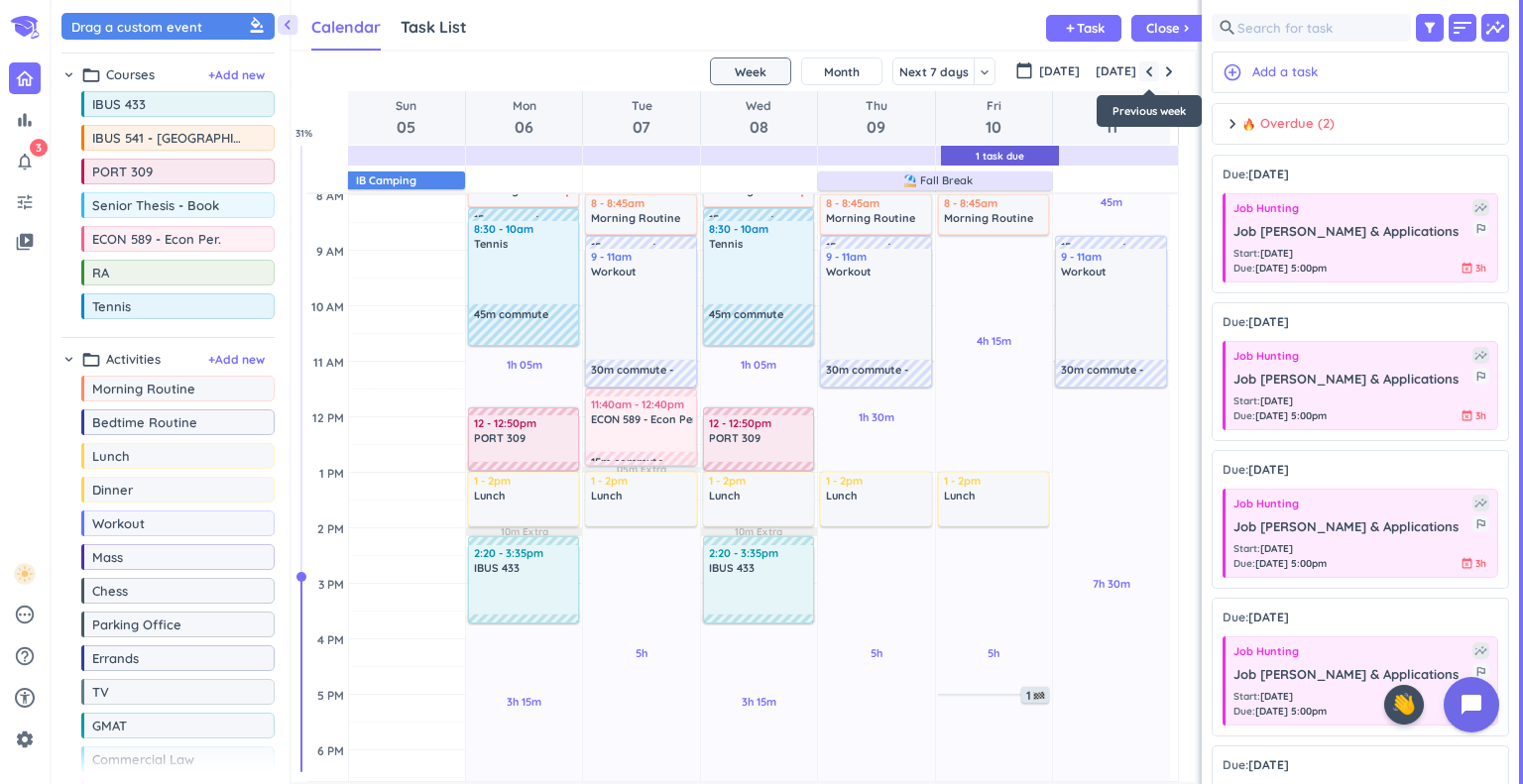 click at bounding box center (1149, 71) 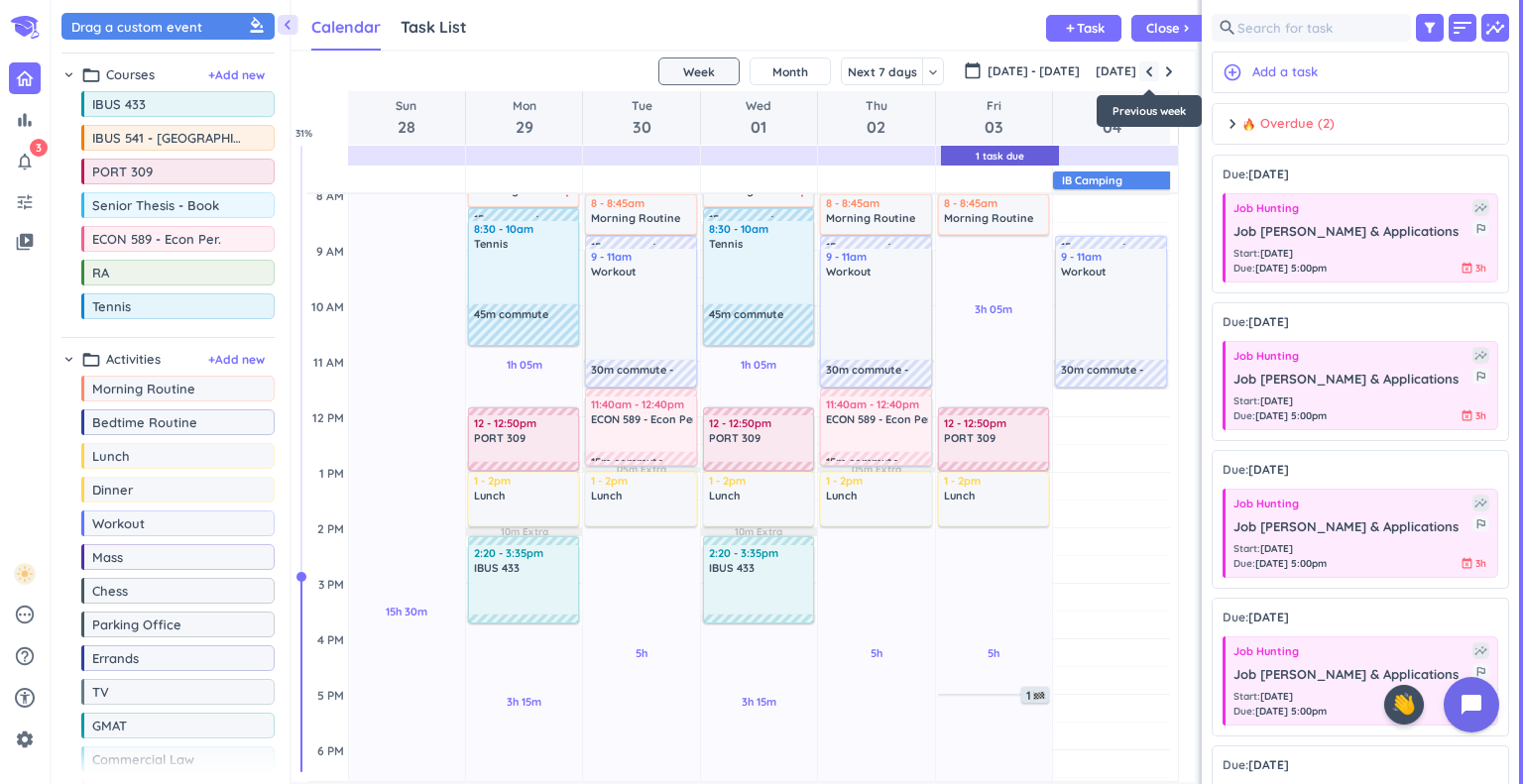click at bounding box center [1149, 71] 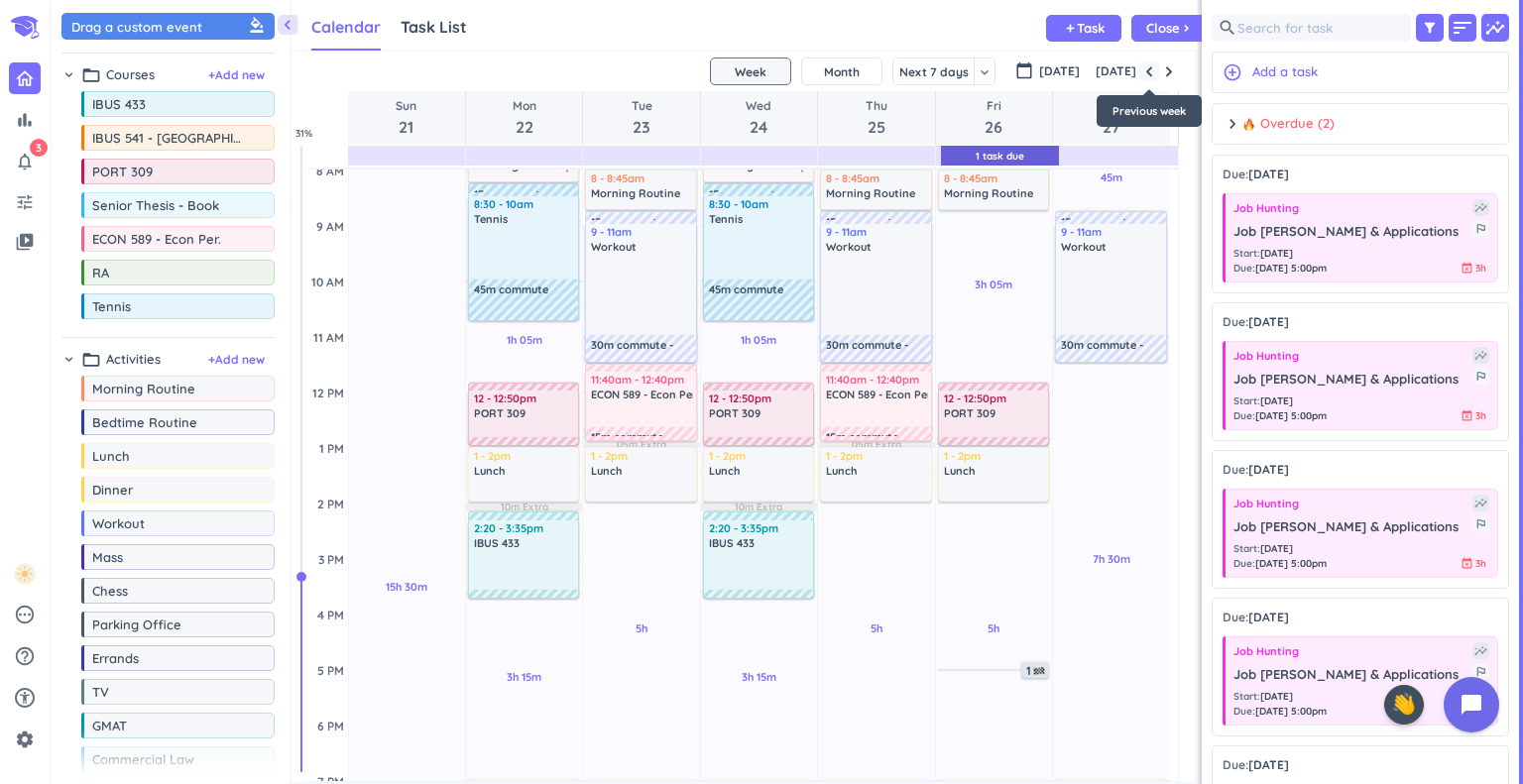 click at bounding box center [1149, 71] 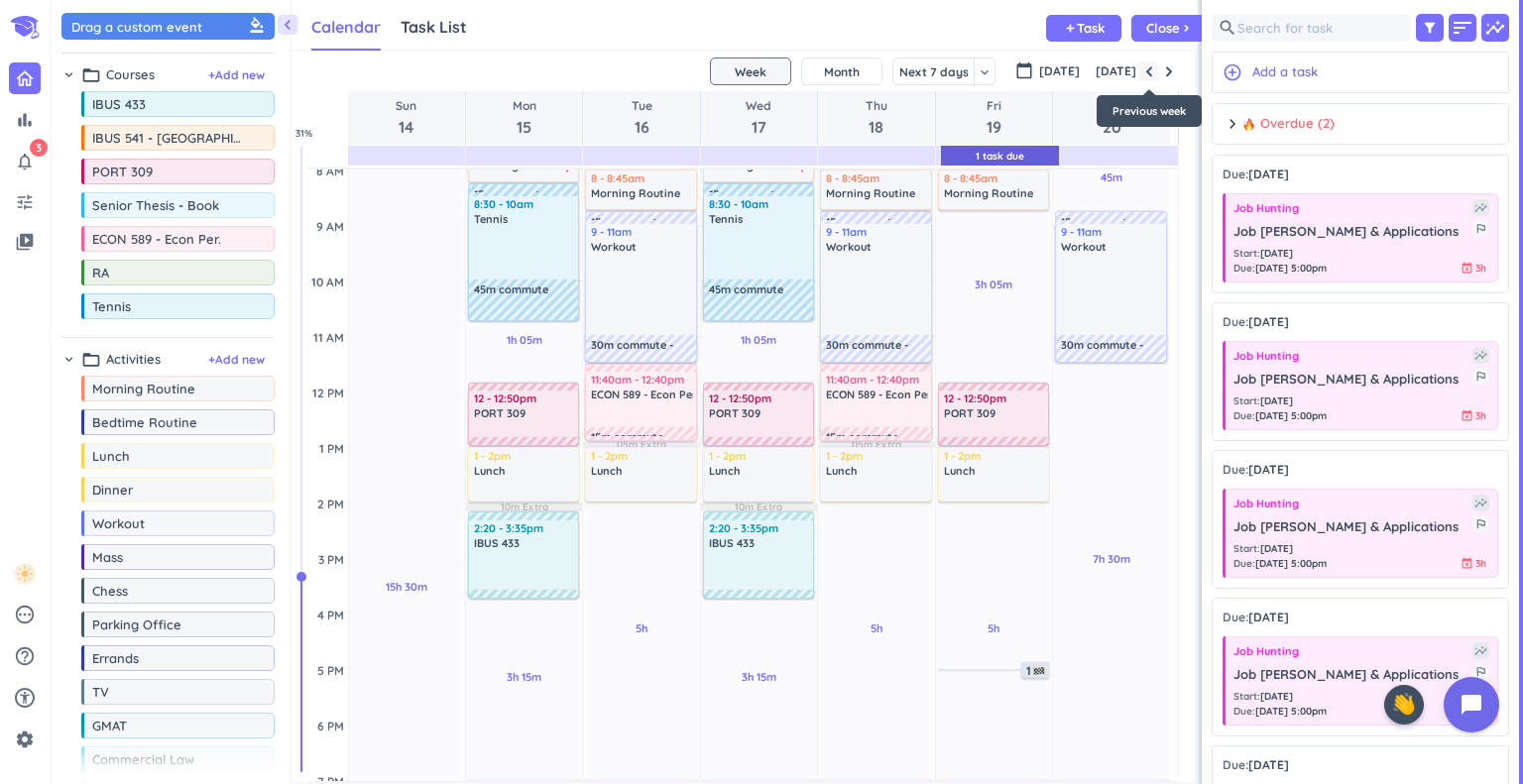 click at bounding box center [1149, 71] 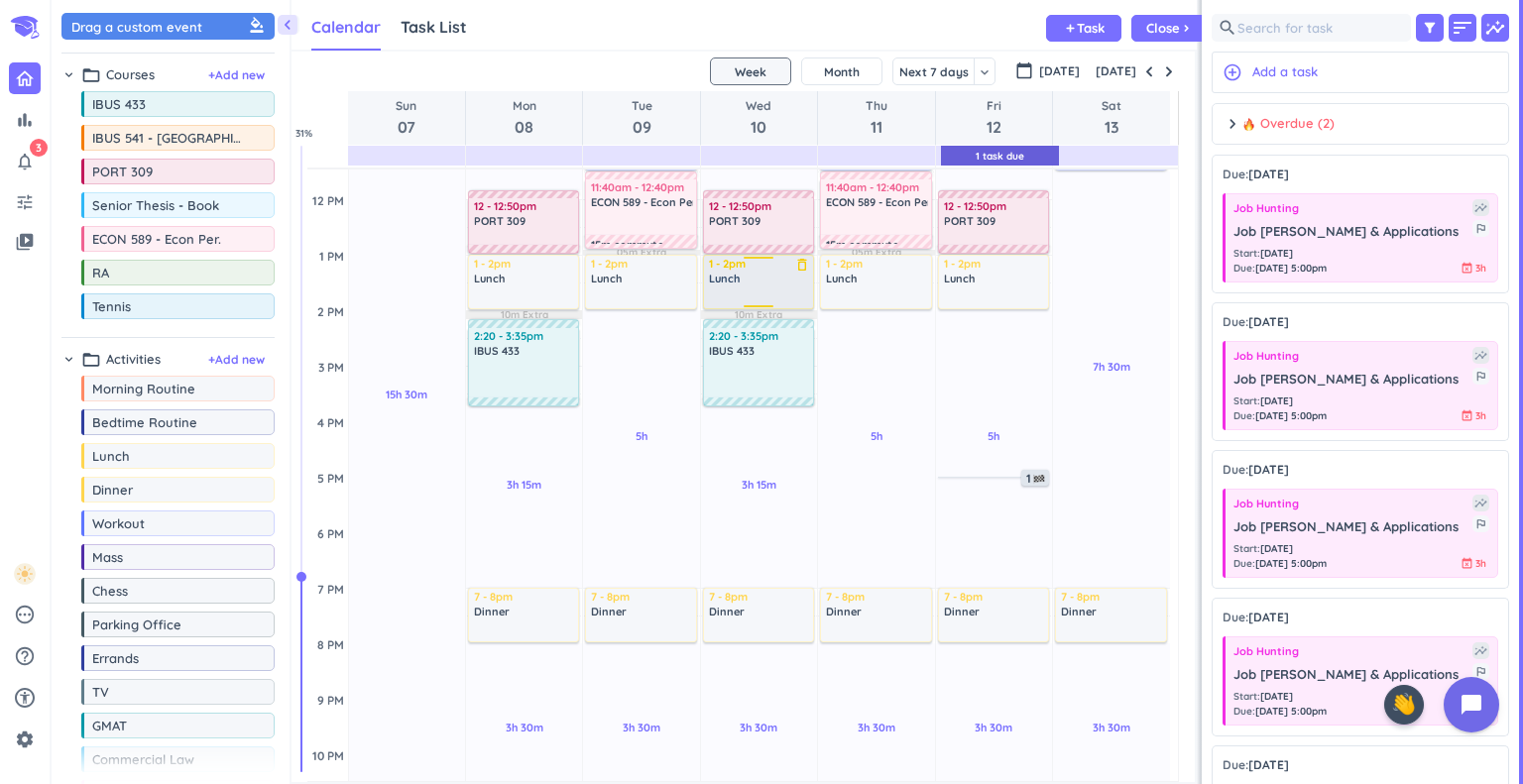 scroll, scrollTop: 519, scrollLeft: 0, axis: vertical 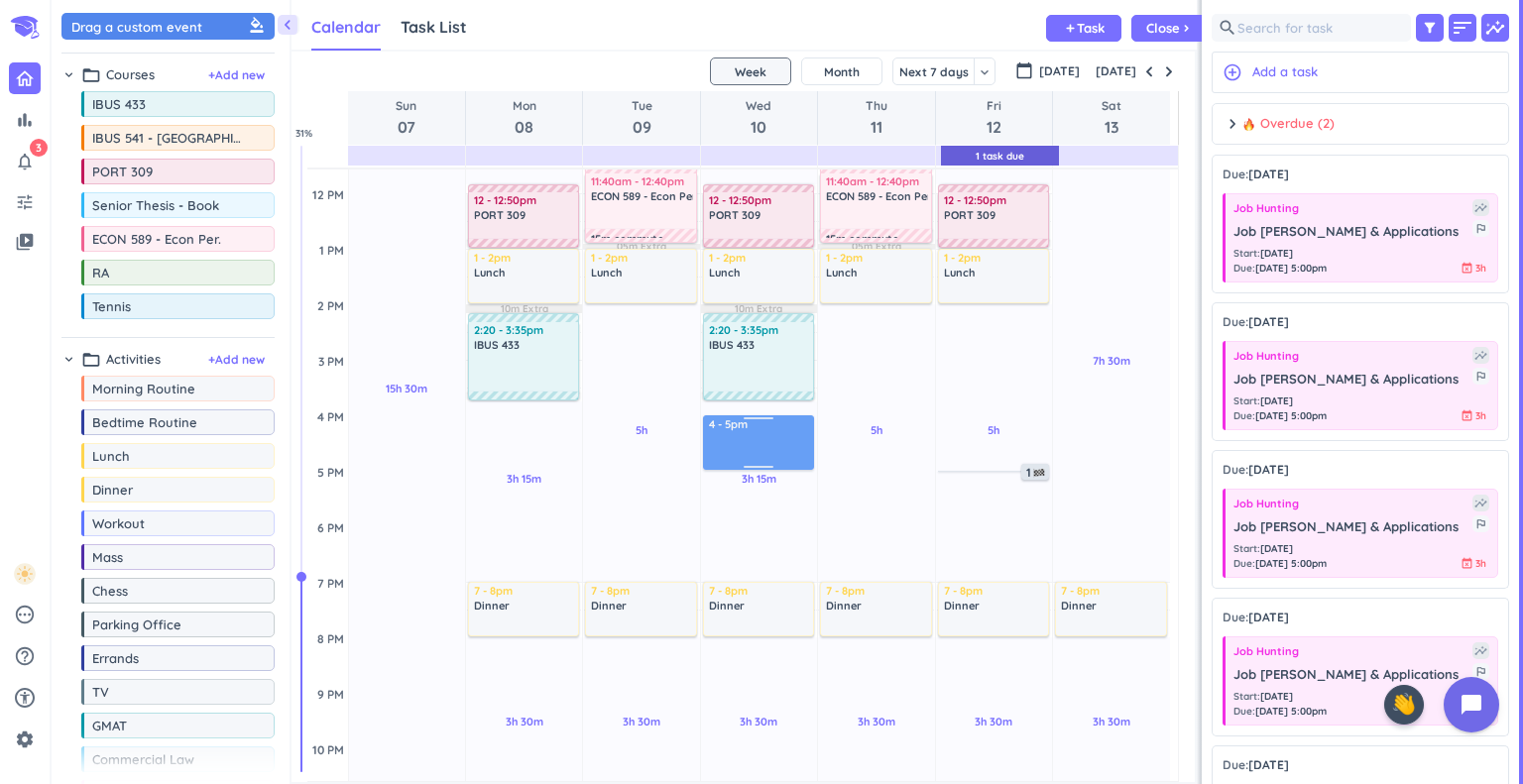 drag, startPoint x: 763, startPoint y: 454, endPoint x: 763, endPoint y: 438, distance: 16 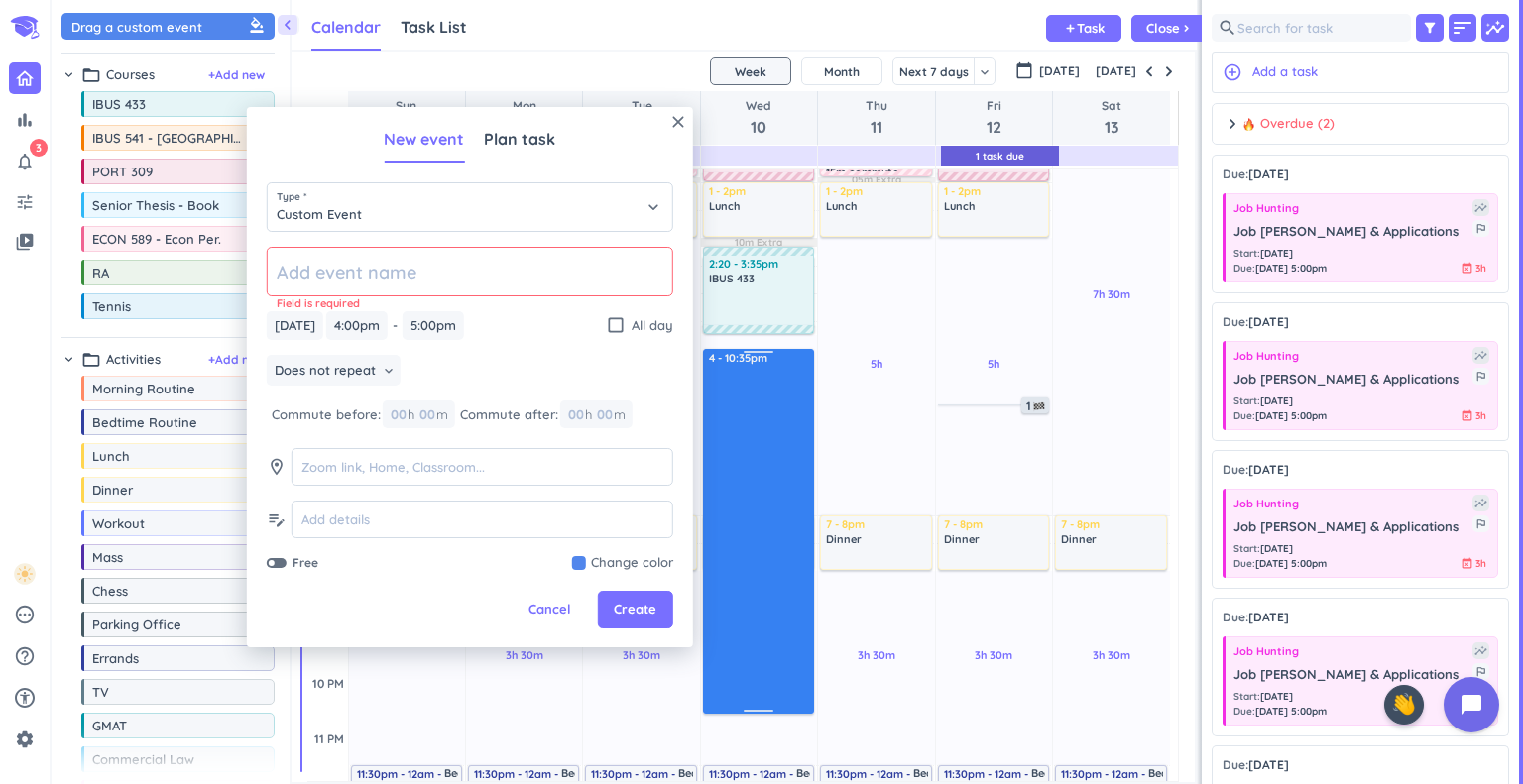 scroll, scrollTop: 488, scrollLeft: 0, axis: vertical 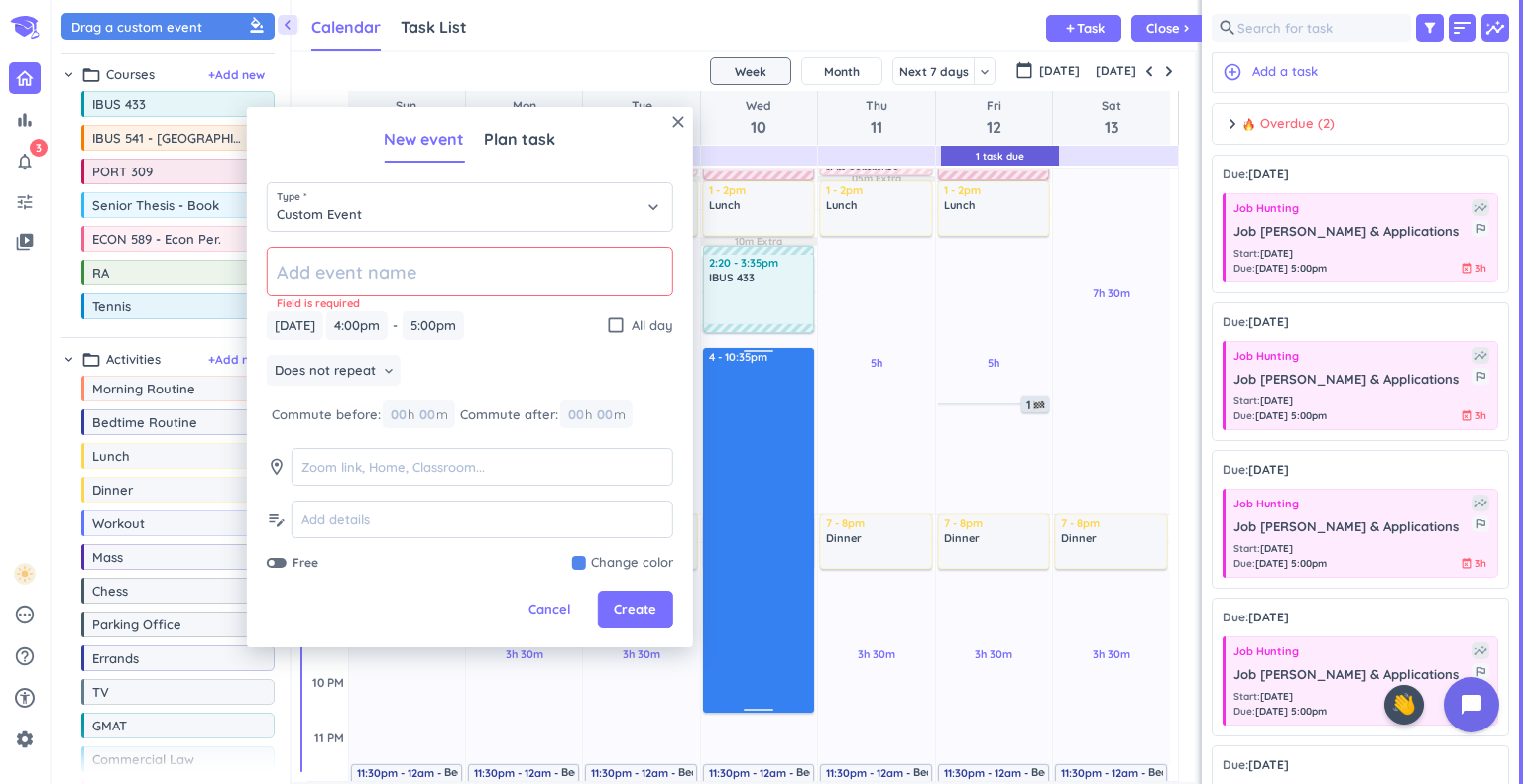 drag, startPoint x: 761, startPoint y: 467, endPoint x: 792, endPoint y: 711, distance: 245.96138 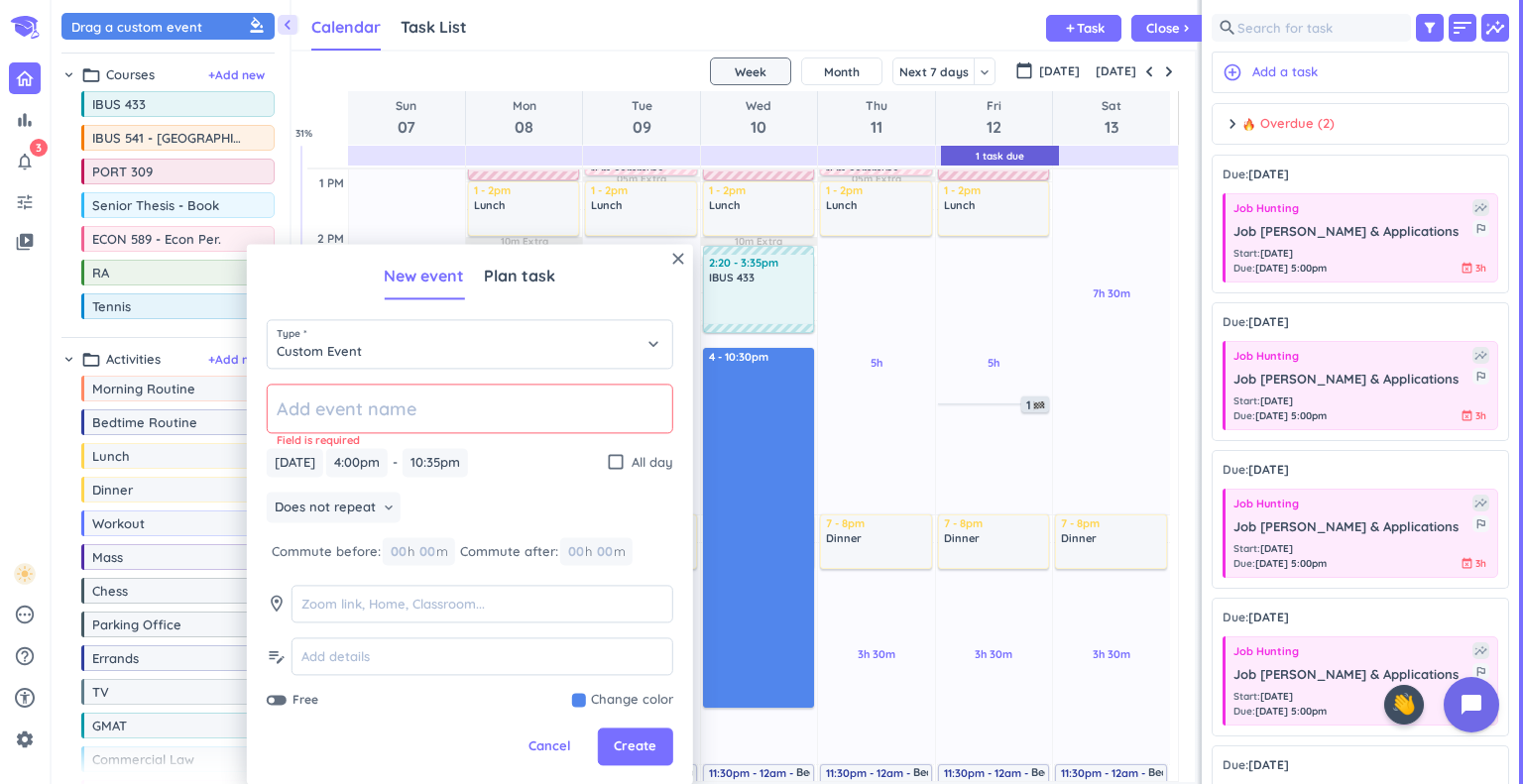 click on "1h 05m Past due Plan 3h 15m Past due Plan 3h 30m Past due Plan 15m Extra 10m Extra Adjust Awake Time Adjust Awake Time 4 - 10:35pm 7 - 8pm Dinner delete_outline 15m commute 8:30 - 10am Tennis delete_outline 45m commute 12 - 12:50pm PORT 309 delete_outline 1 - 2pm Lunch delete_outline 2:20 - 3:35pm IBUS 433 delete_outline 11:30pm - 12am Bedtime Routine delete_outline 4 - 10:30pm" at bounding box center (759, 348) 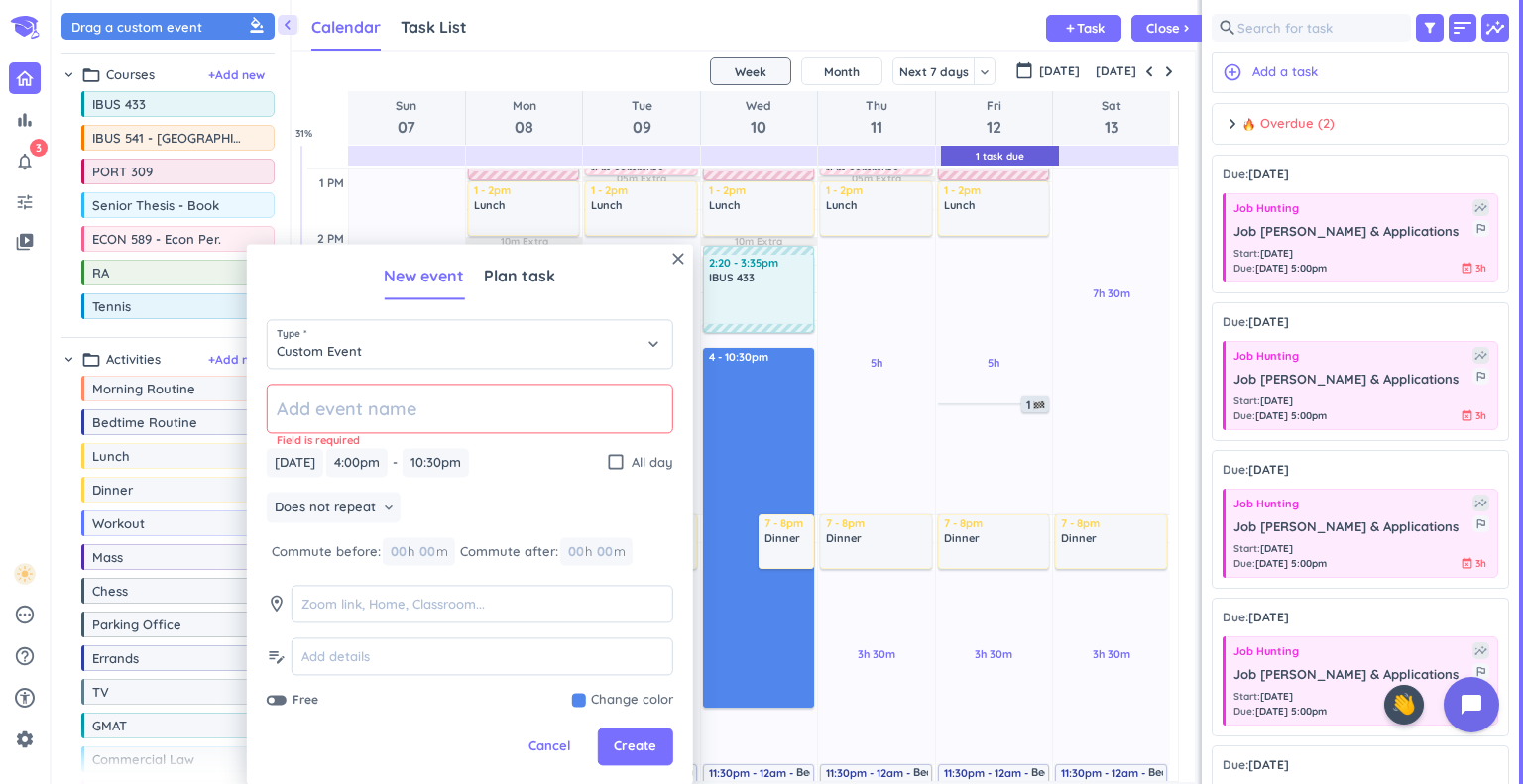 click 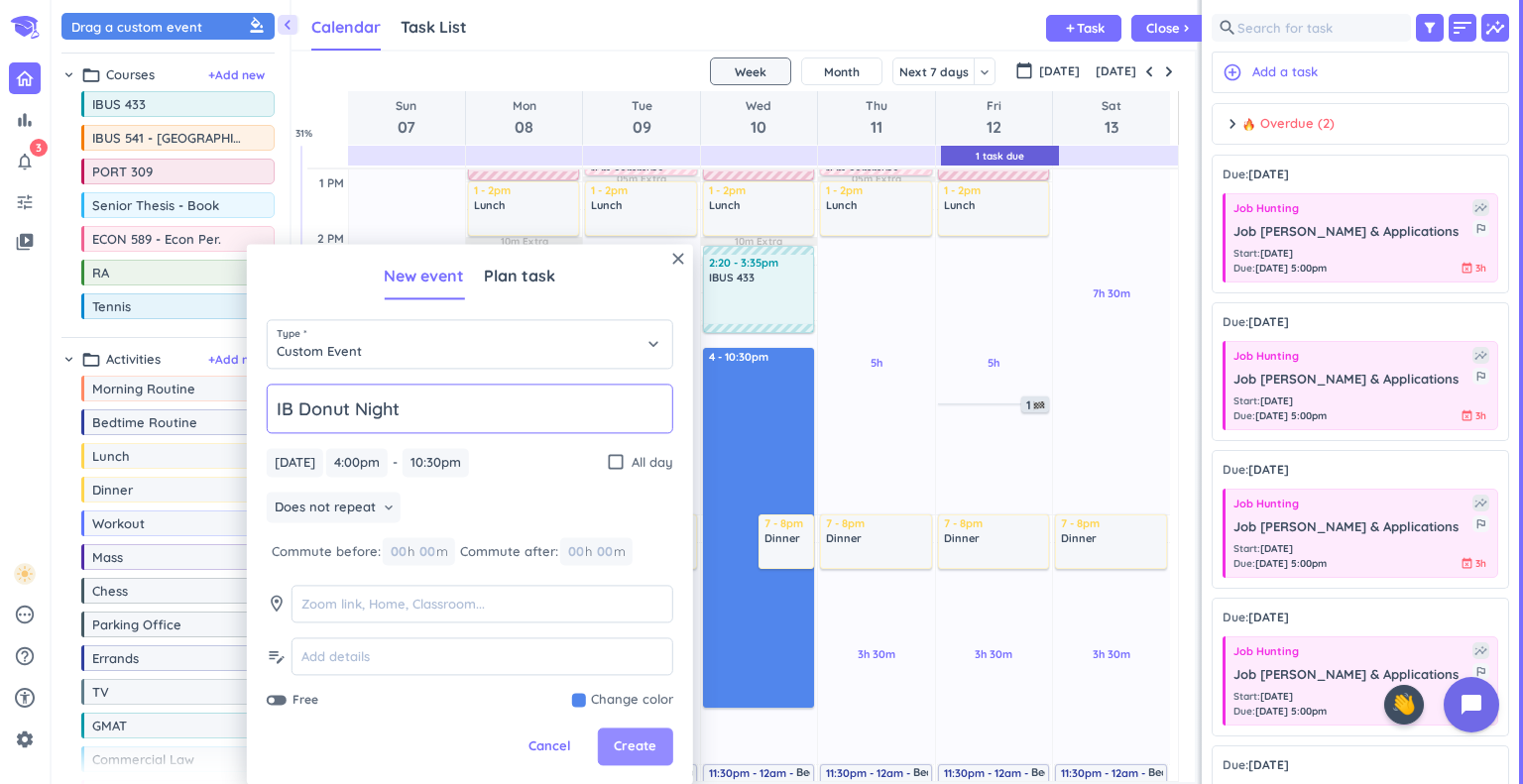 type on "IB Donut Night" 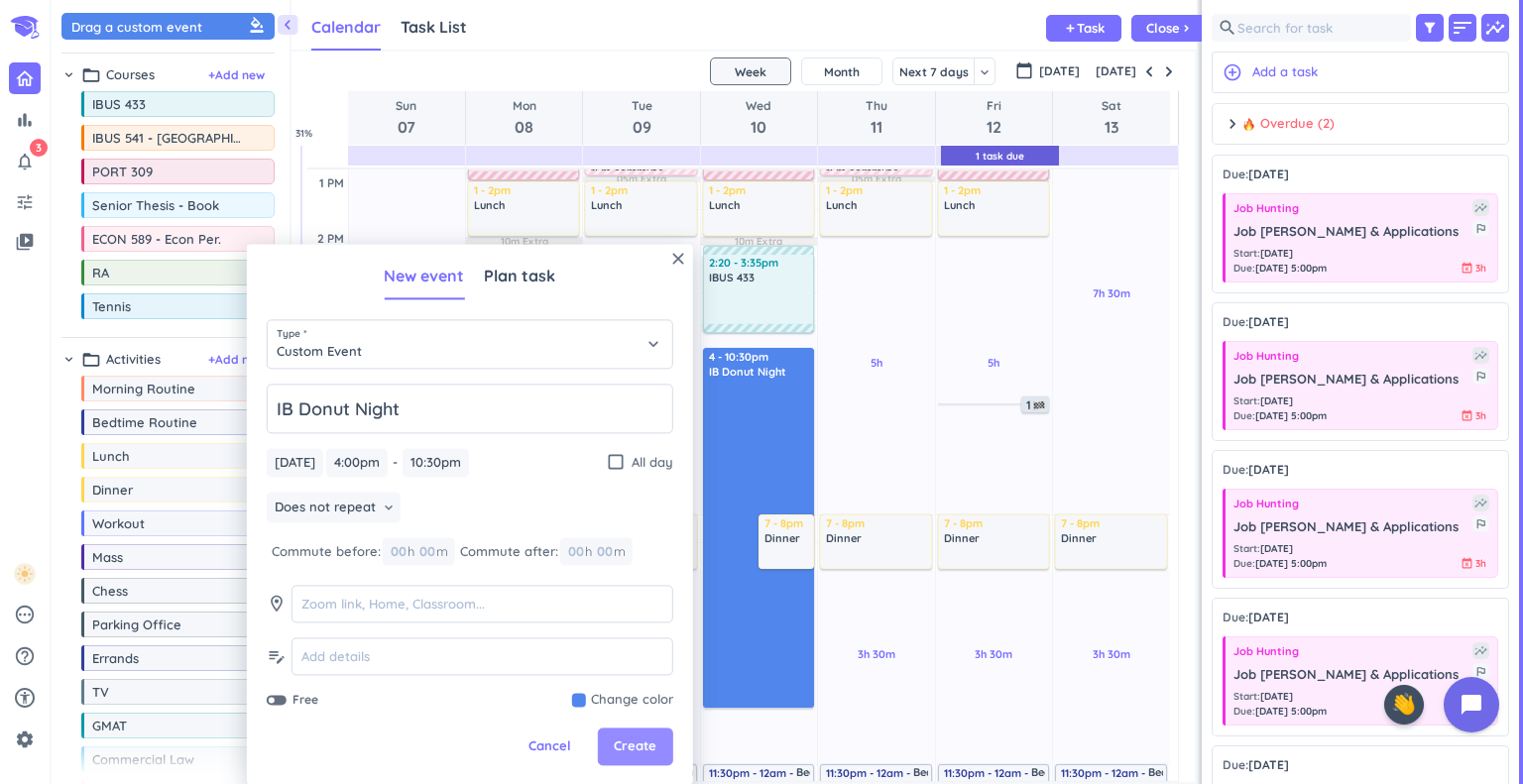 click on "Create" at bounding box center [635, 747] 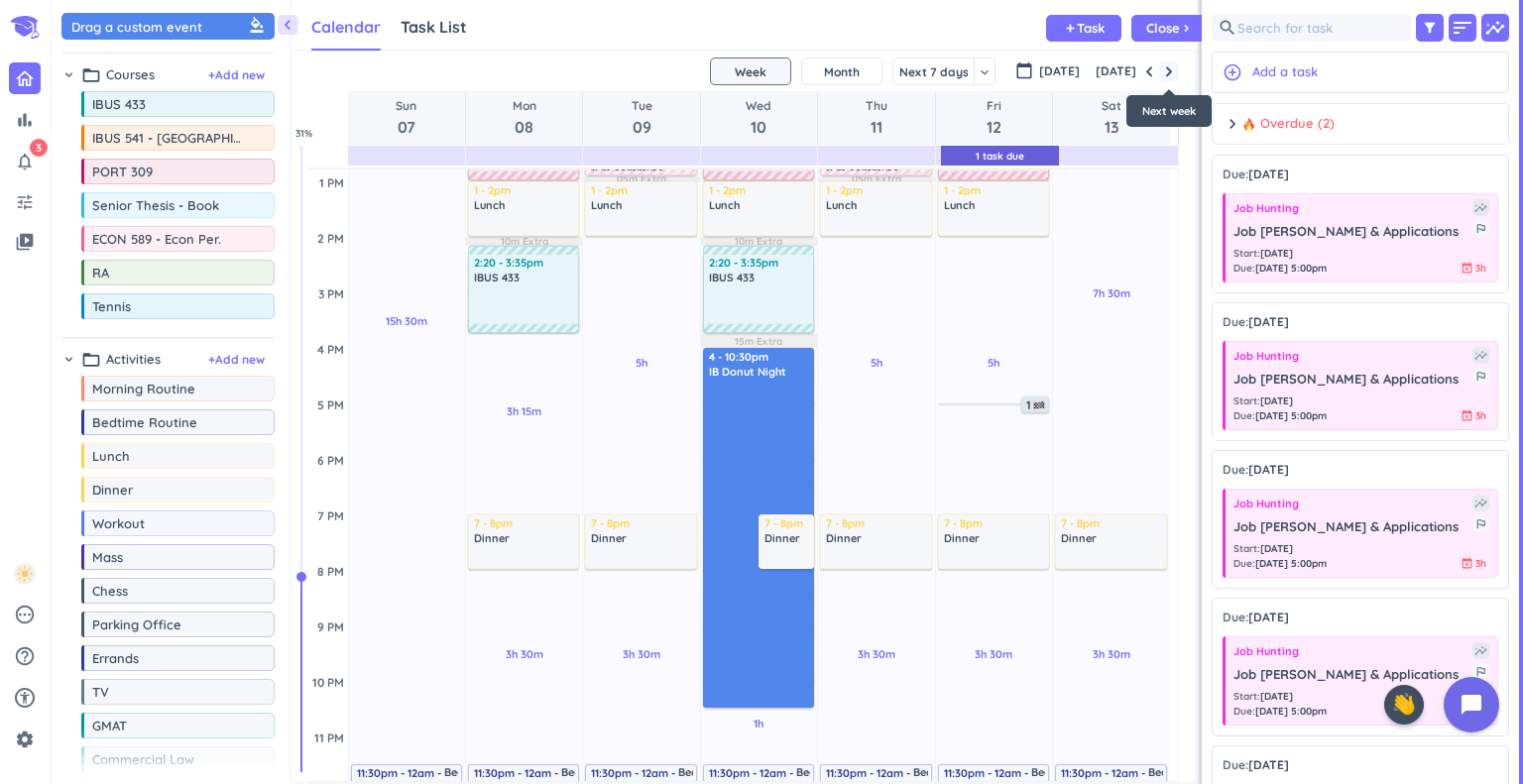 click at bounding box center (1169, 71) 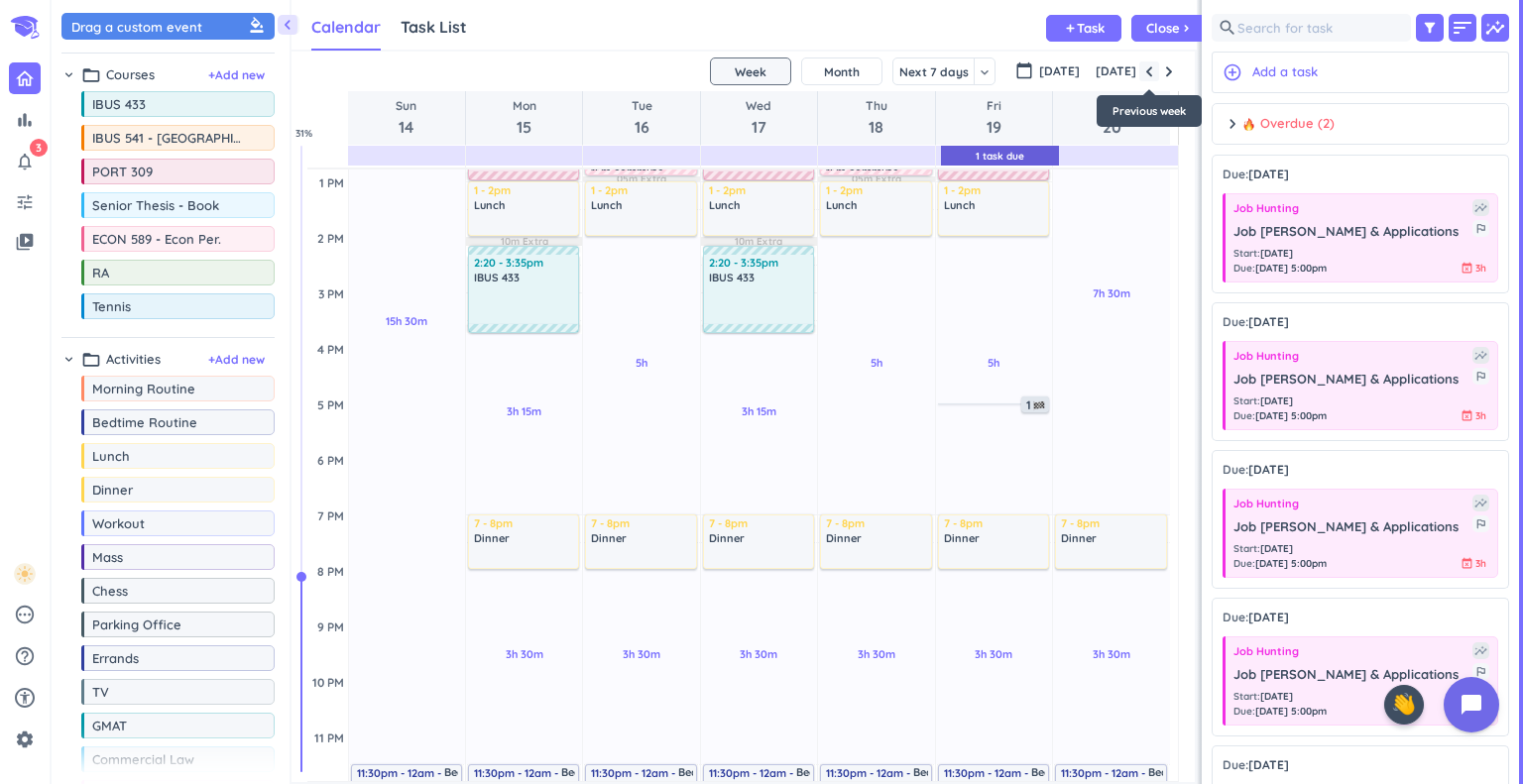 scroll, scrollTop: 222, scrollLeft: 0, axis: vertical 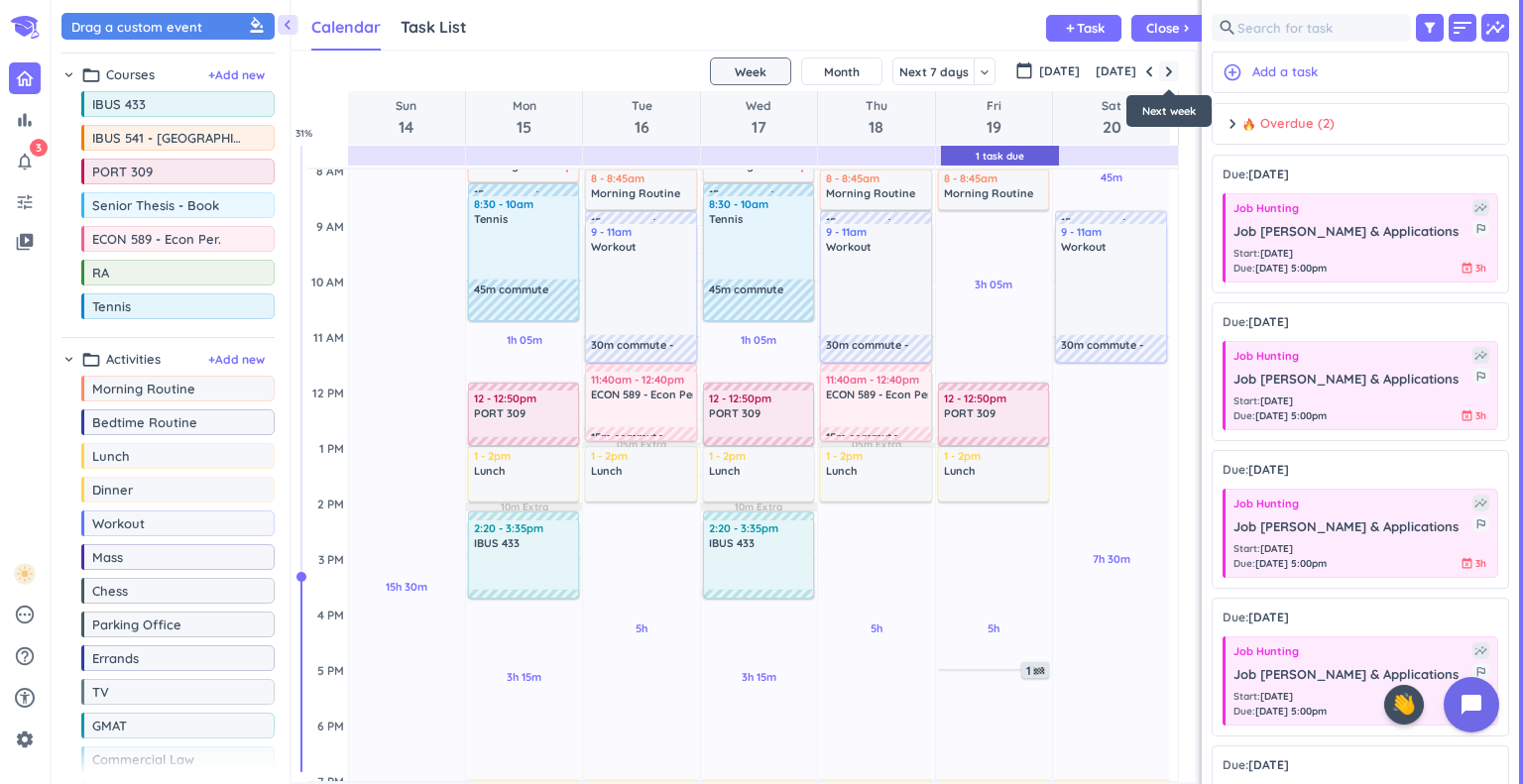 click at bounding box center (1169, 71) 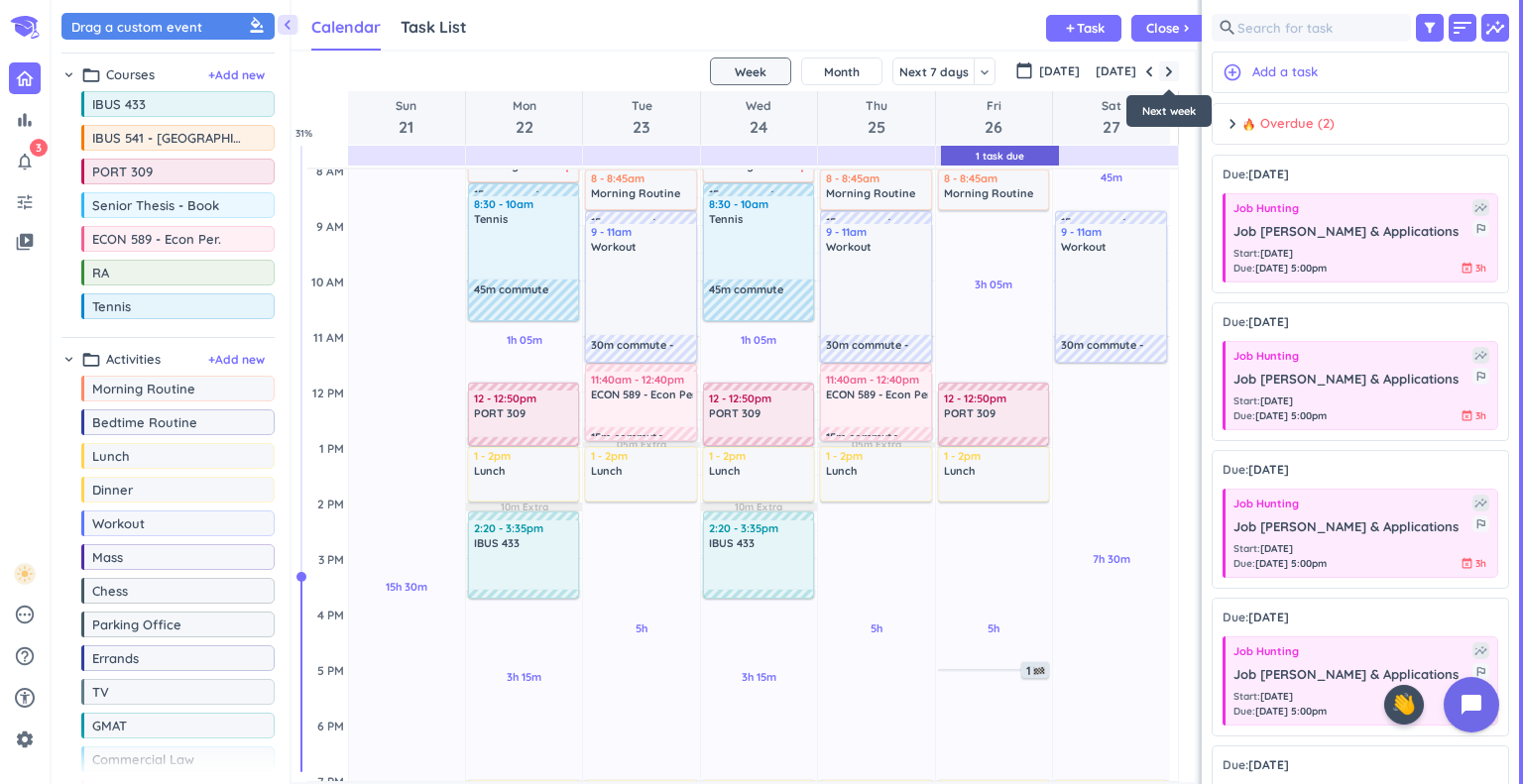 click at bounding box center (1169, 71) 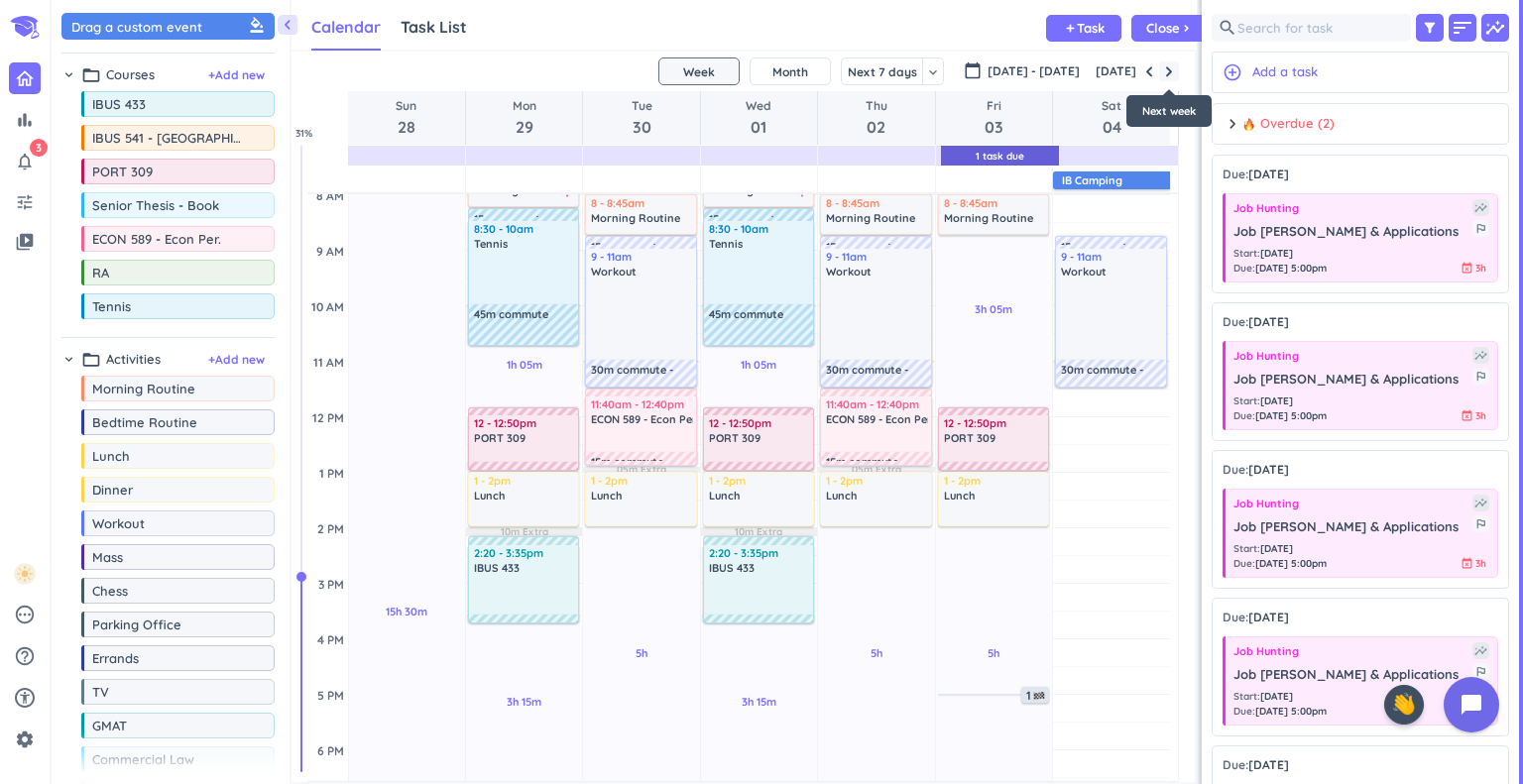click at bounding box center [1169, 71] 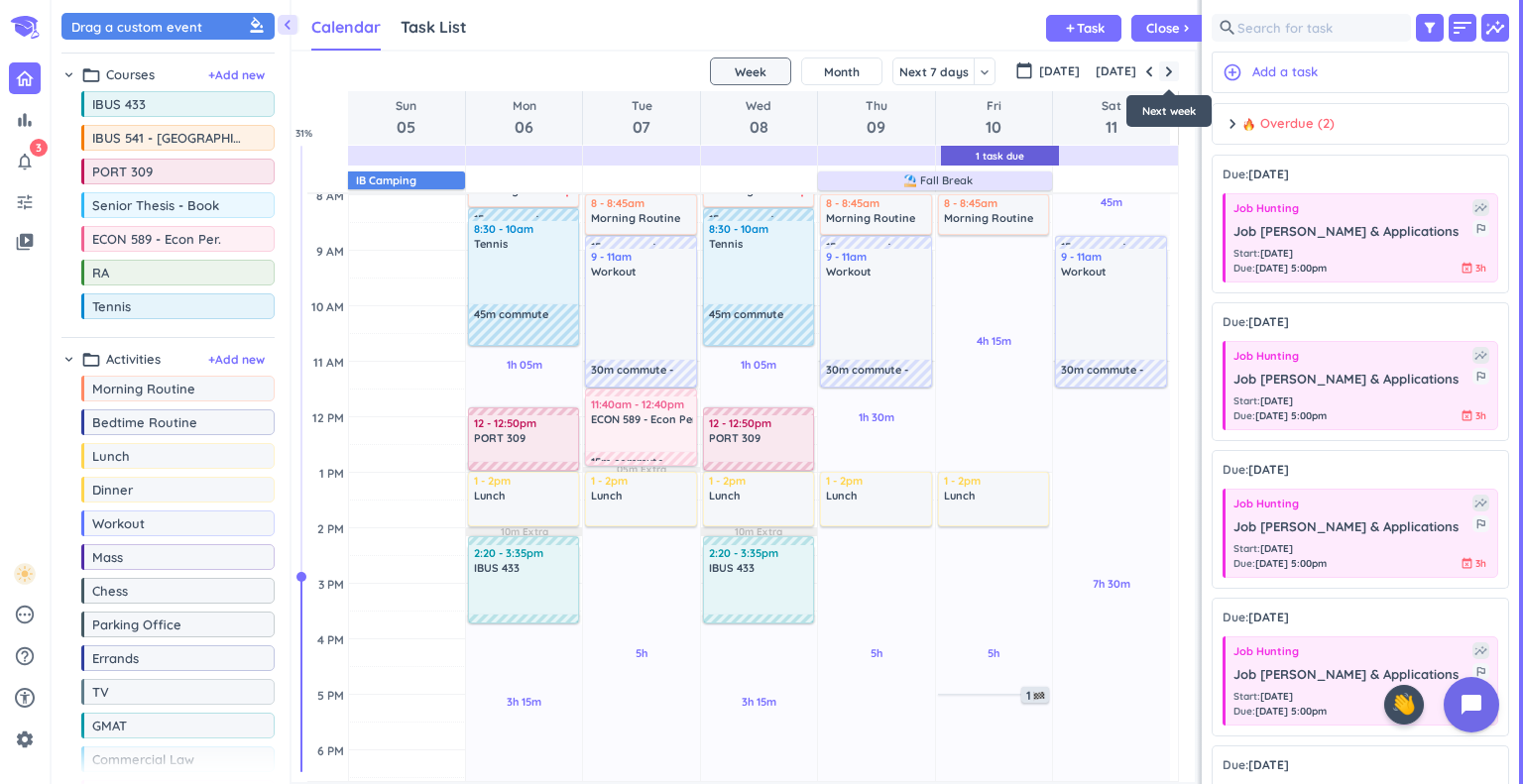 click at bounding box center (1169, 71) 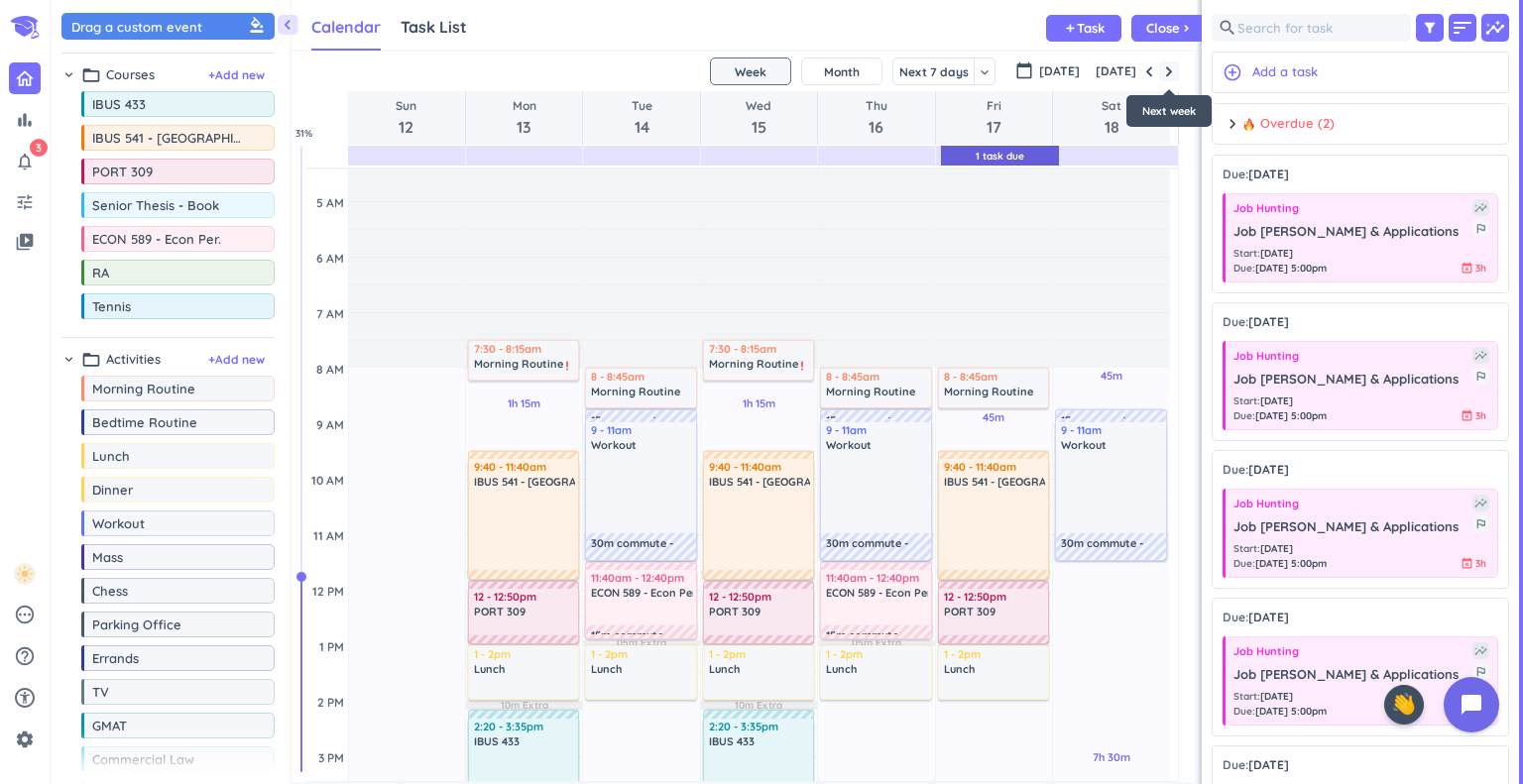click at bounding box center (1169, 71) 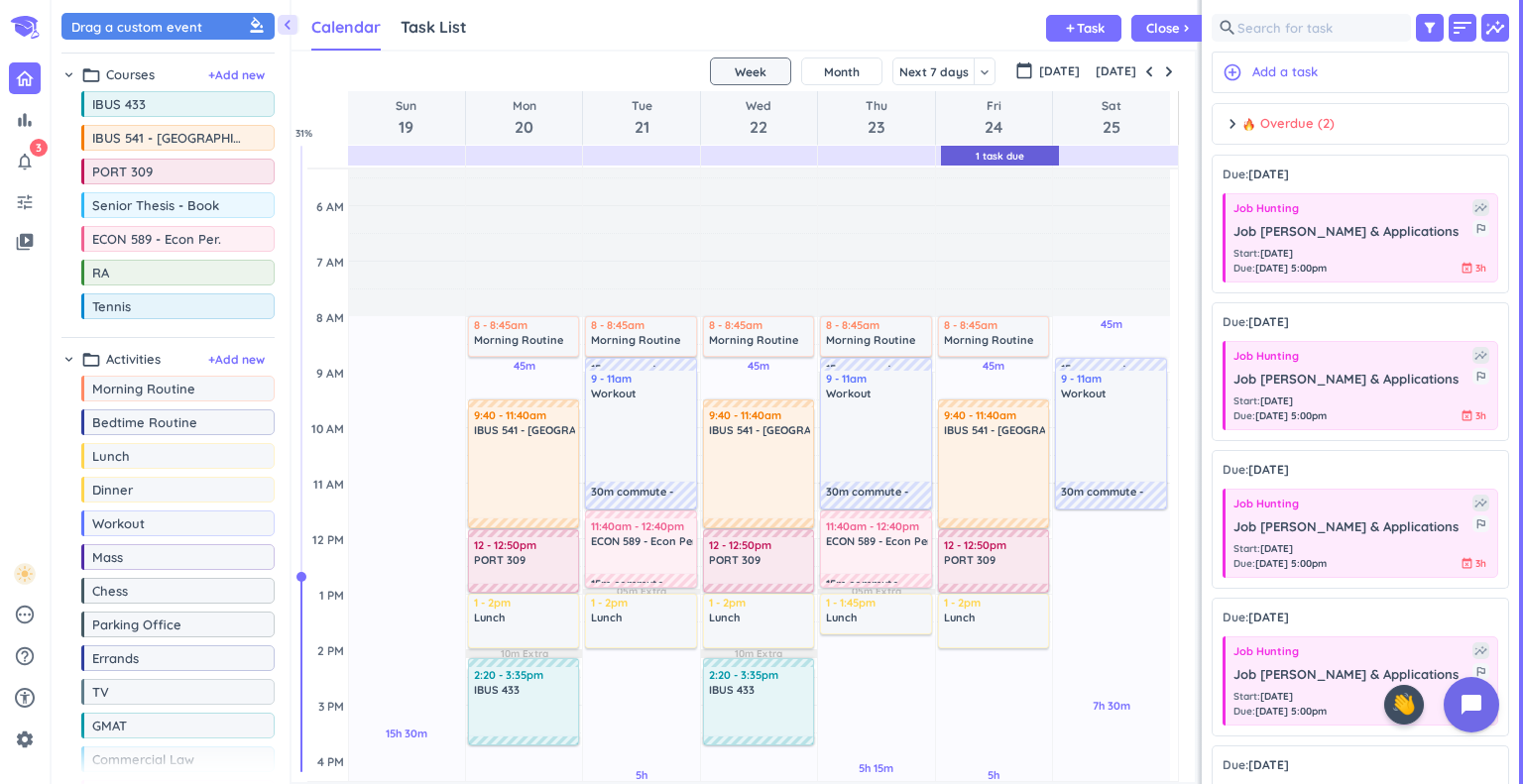 scroll, scrollTop: 0, scrollLeft: 0, axis: both 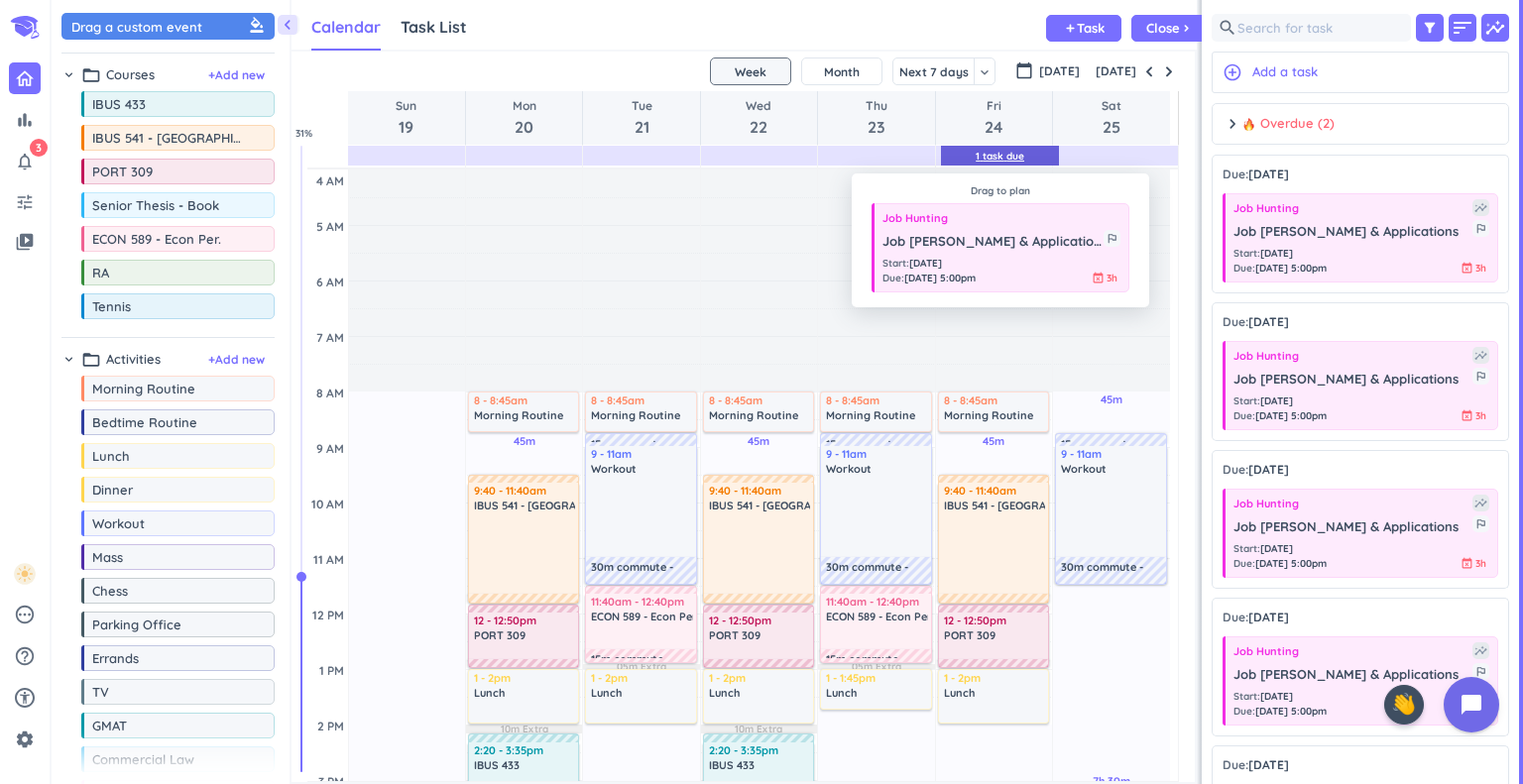 click on "1   Task   Due" at bounding box center [999, 156] 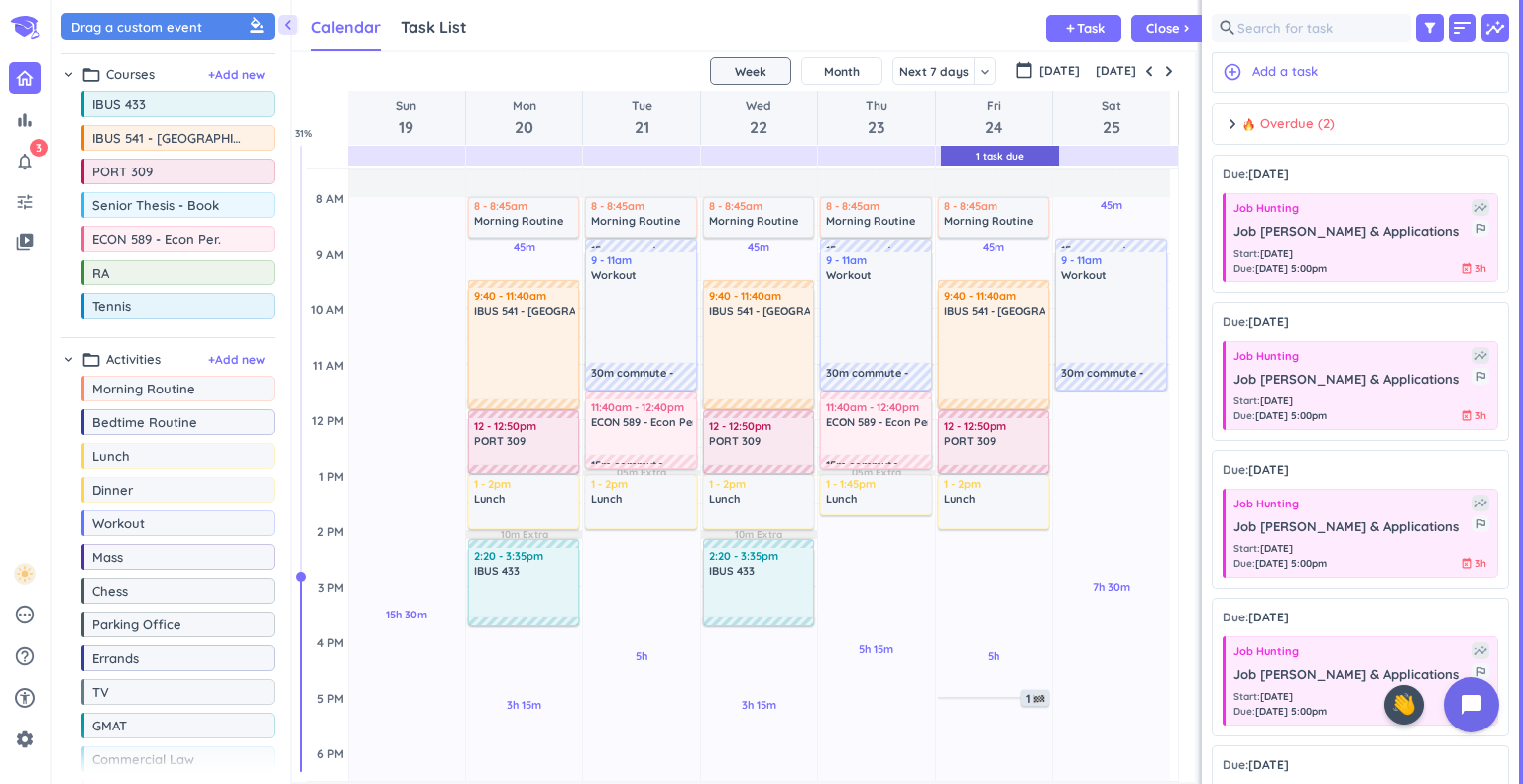 scroll, scrollTop: 297, scrollLeft: 0, axis: vertical 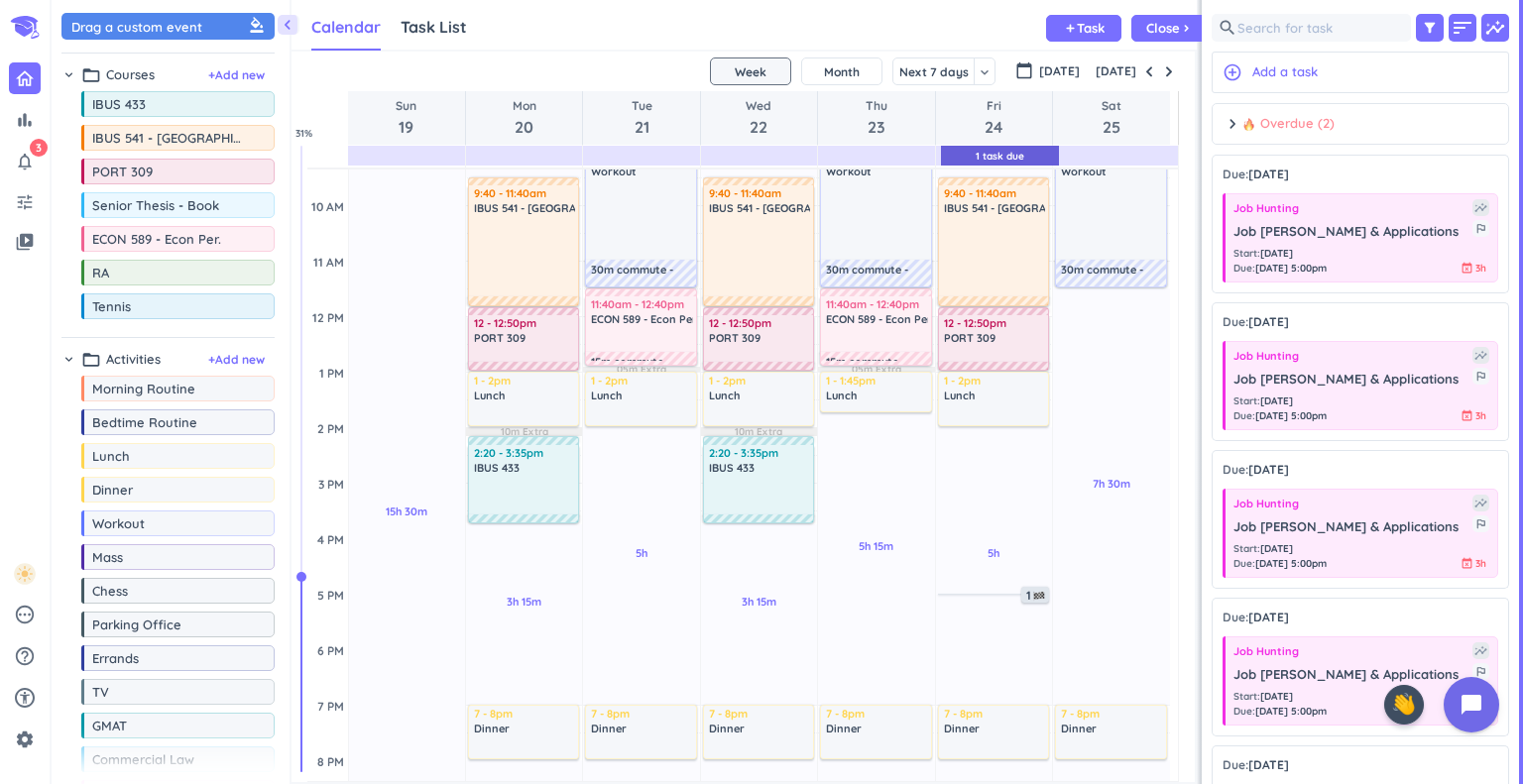 click at bounding box center [1248, 124] 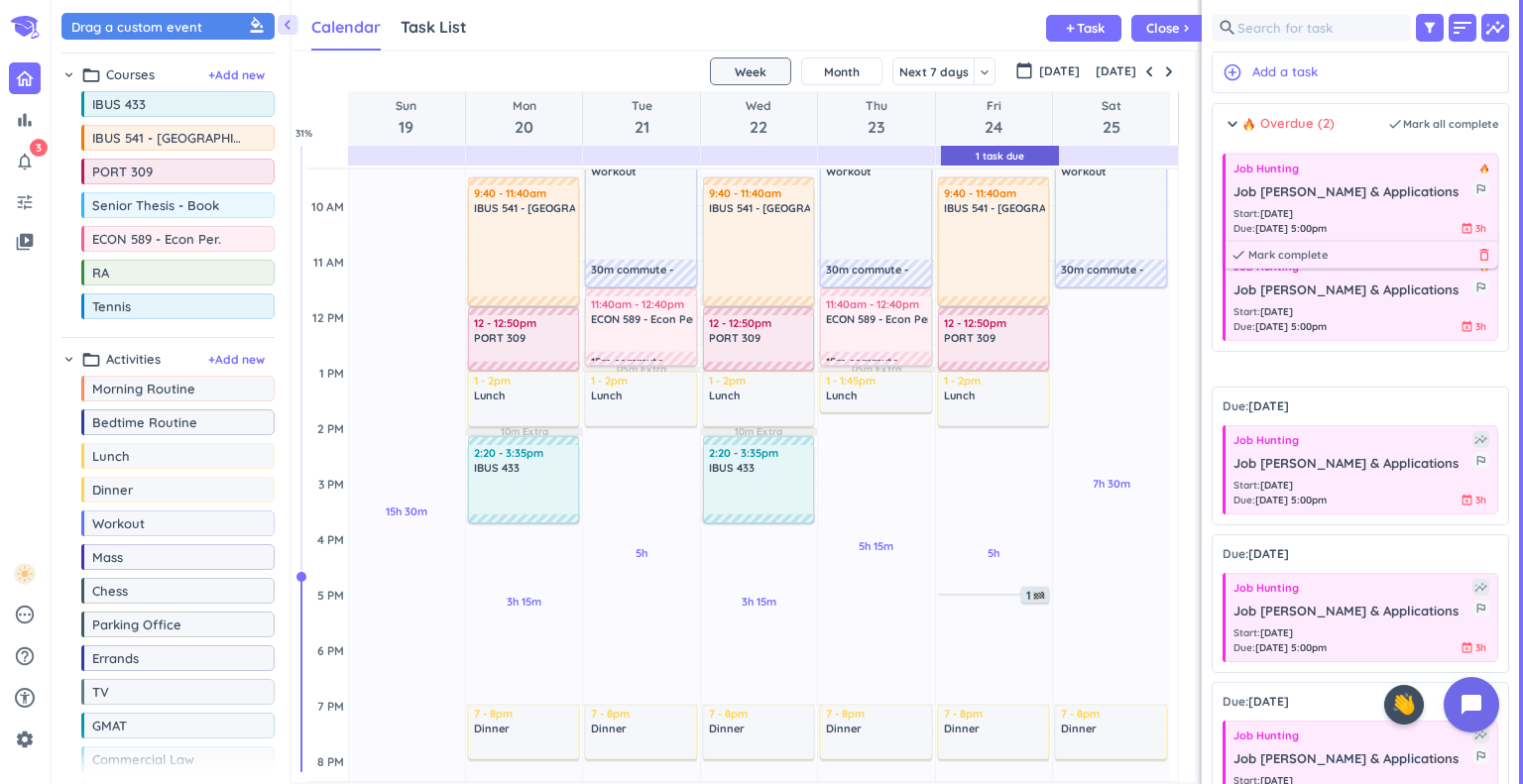 click on "delete_outline" at bounding box center (1484, 255) 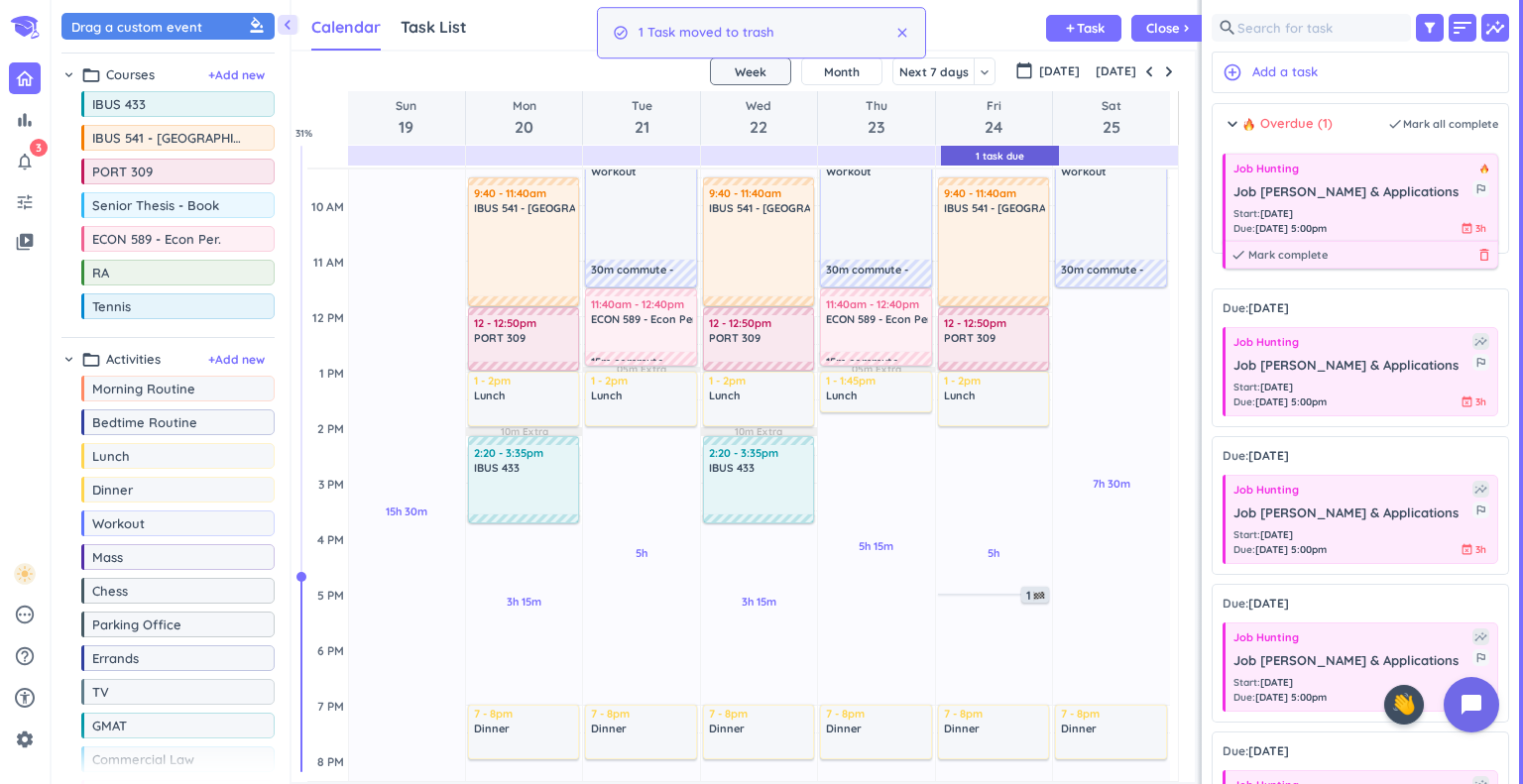 click on "delete_outline" at bounding box center (1484, 255) 